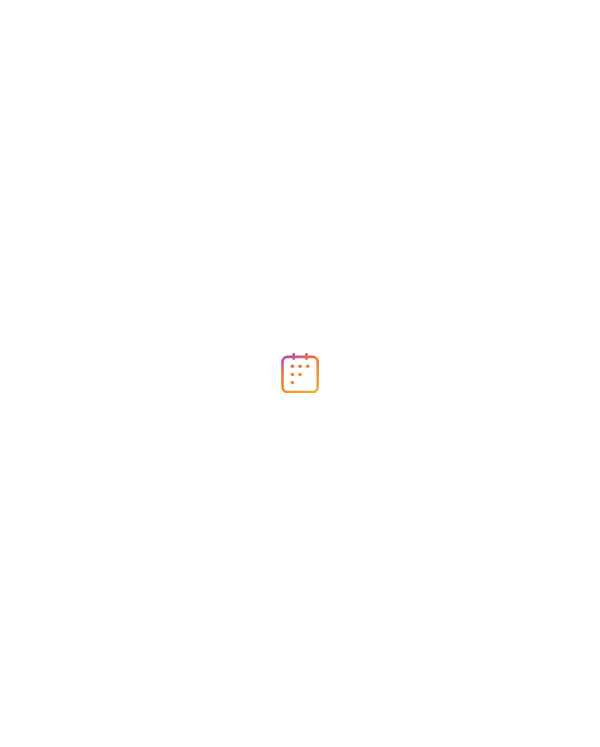 scroll, scrollTop: 0, scrollLeft: 0, axis: both 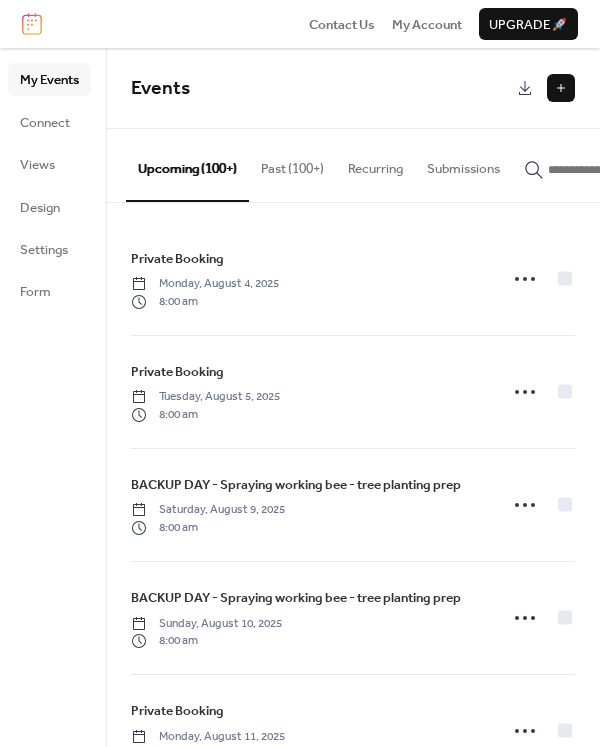 click on "Past (100+)" at bounding box center [292, 164] 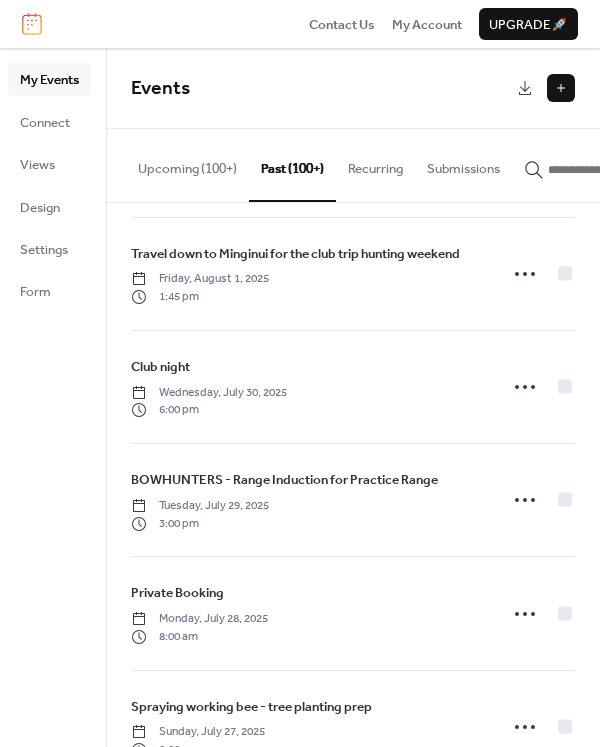 scroll, scrollTop: 0, scrollLeft: 0, axis: both 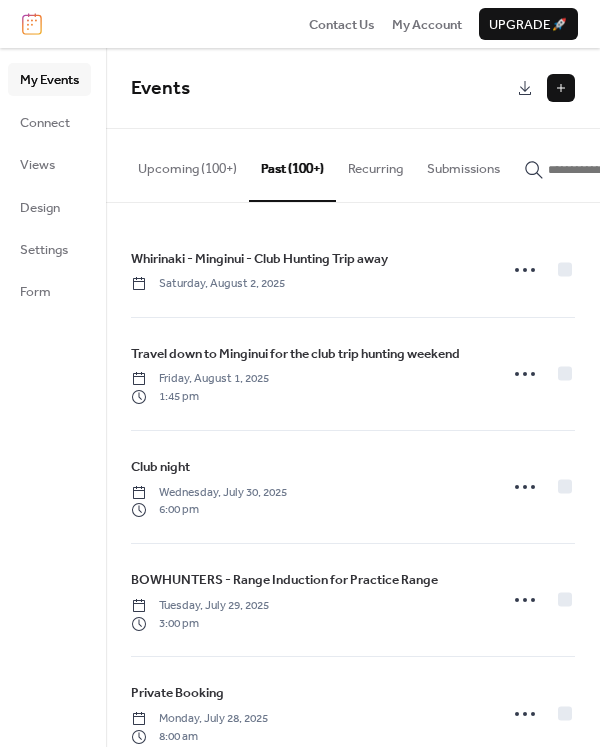 click on "Upcoming (100+)" at bounding box center (187, 164) 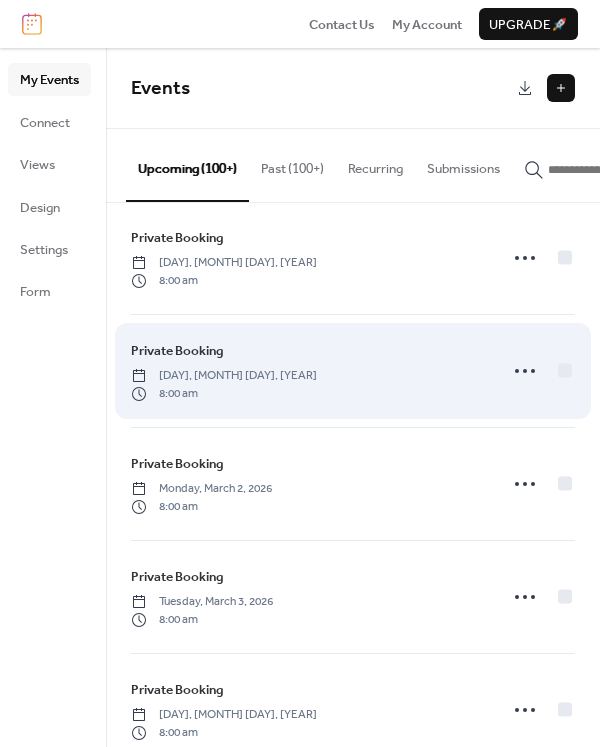 scroll, scrollTop: 11390, scrollLeft: 0, axis: vertical 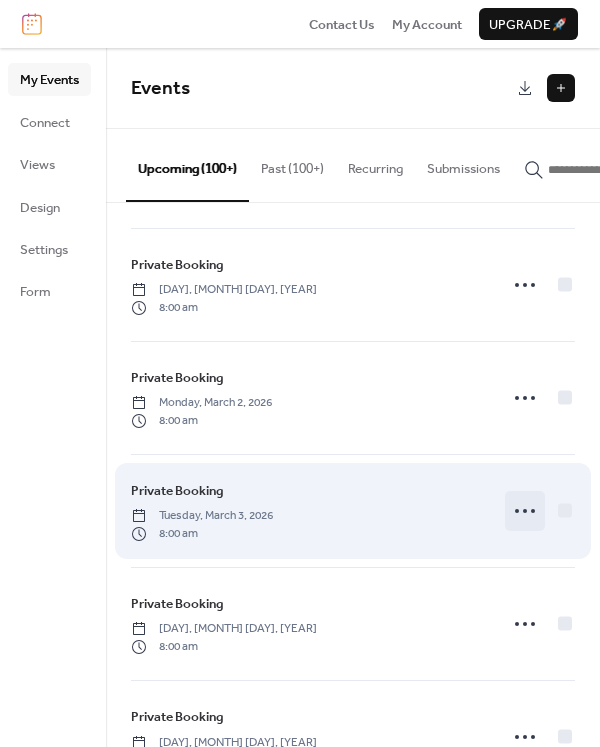 click 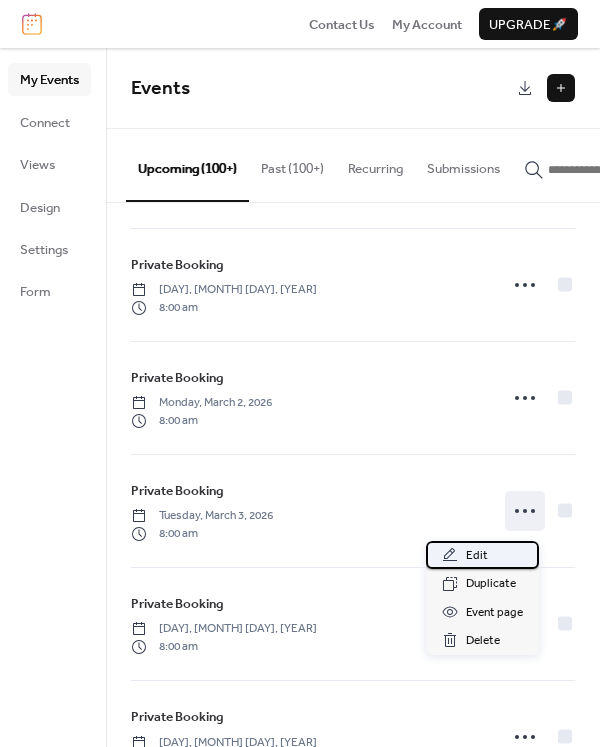 click on "Edit" at bounding box center [477, 556] 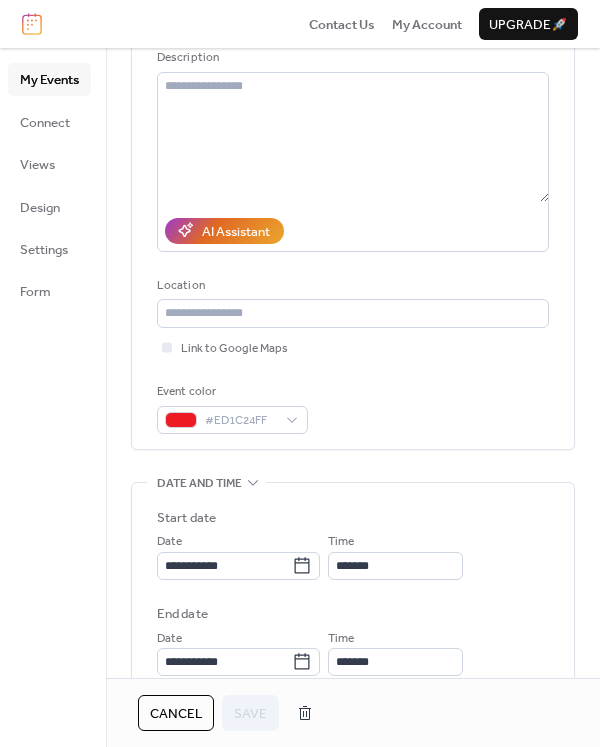 scroll, scrollTop: 200, scrollLeft: 0, axis: vertical 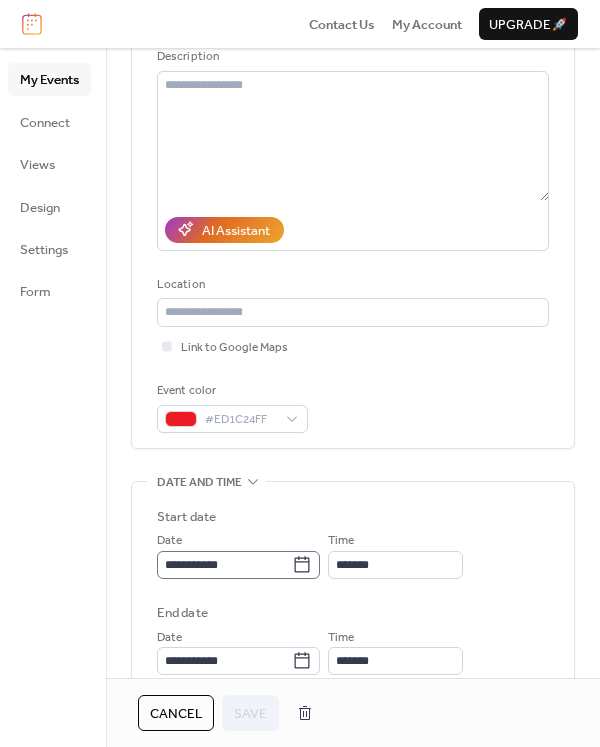 click 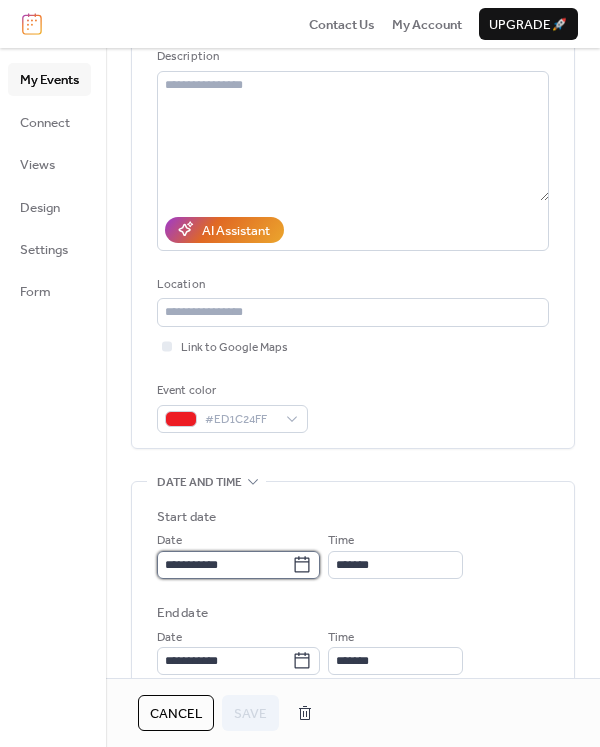 click on "**********" at bounding box center [224, 565] 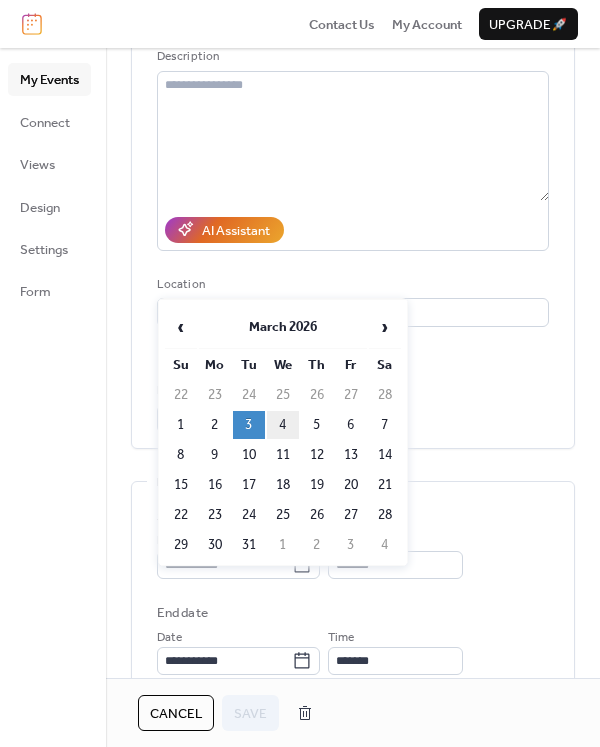click on "4" at bounding box center (283, 425) 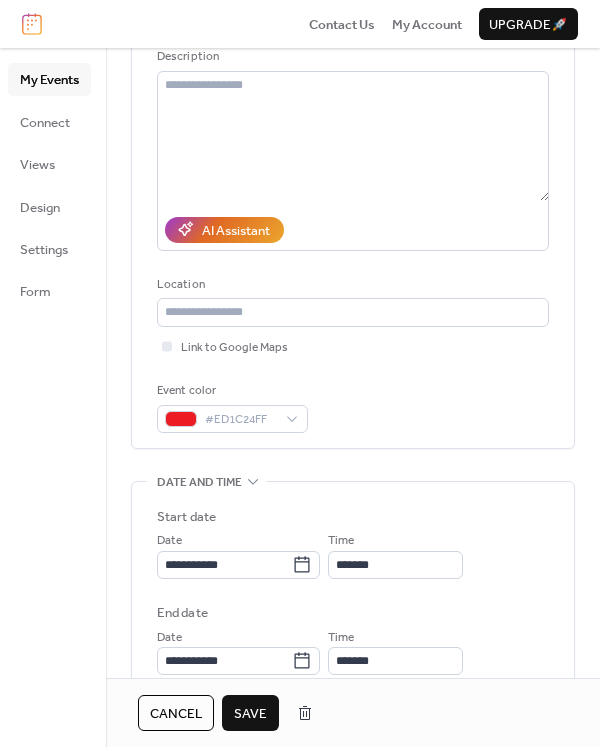 click on "Save" at bounding box center (250, 714) 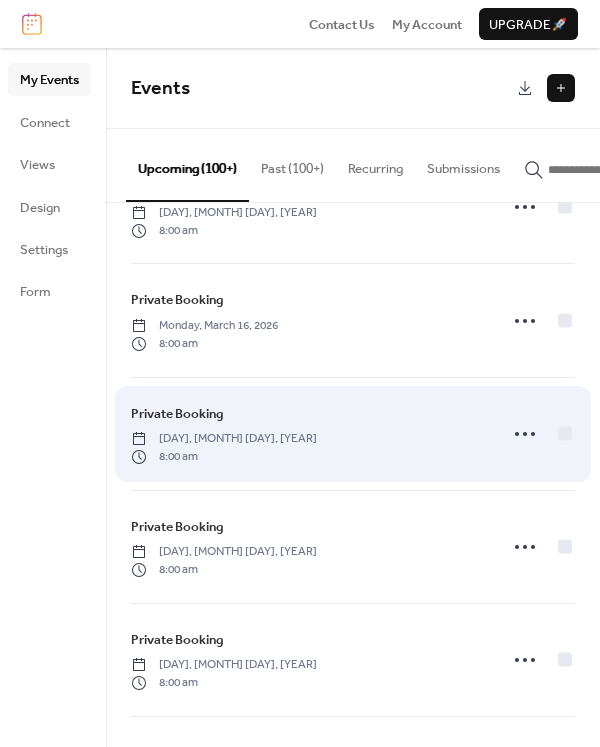 scroll, scrollTop: 11733, scrollLeft: 0, axis: vertical 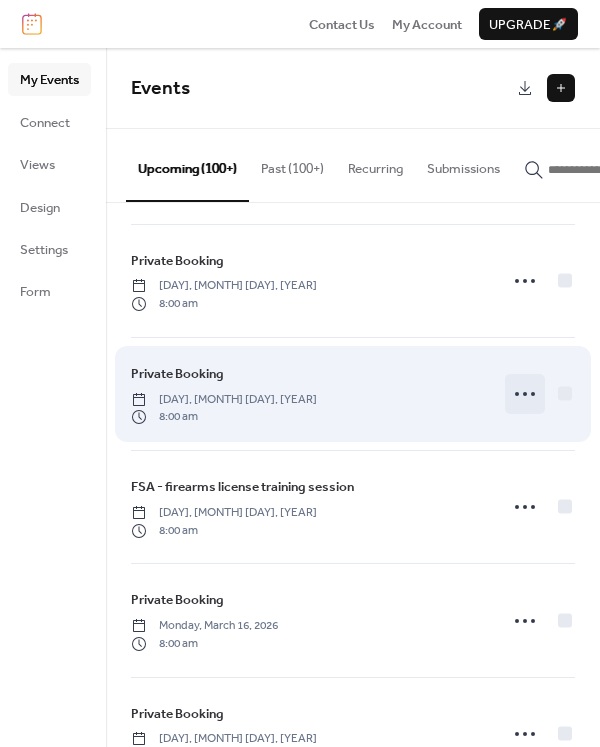 click 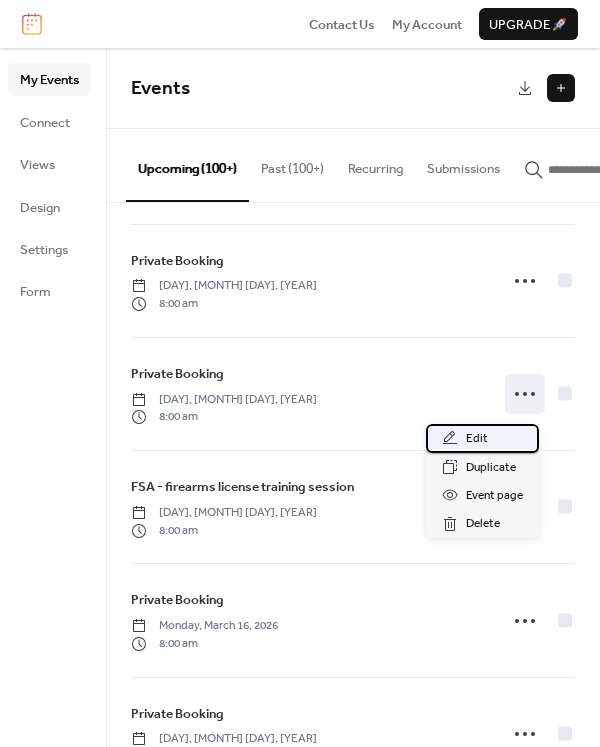 click on "Edit" at bounding box center (477, 439) 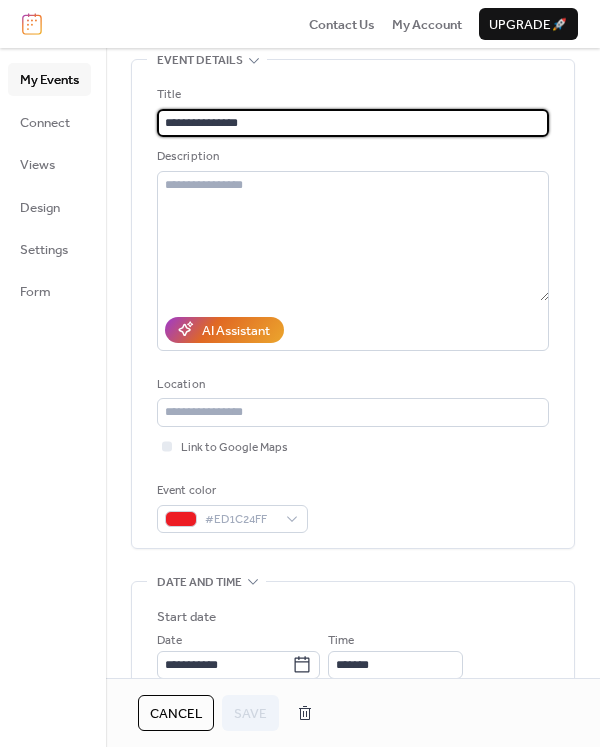 scroll, scrollTop: 200, scrollLeft: 0, axis: vertical 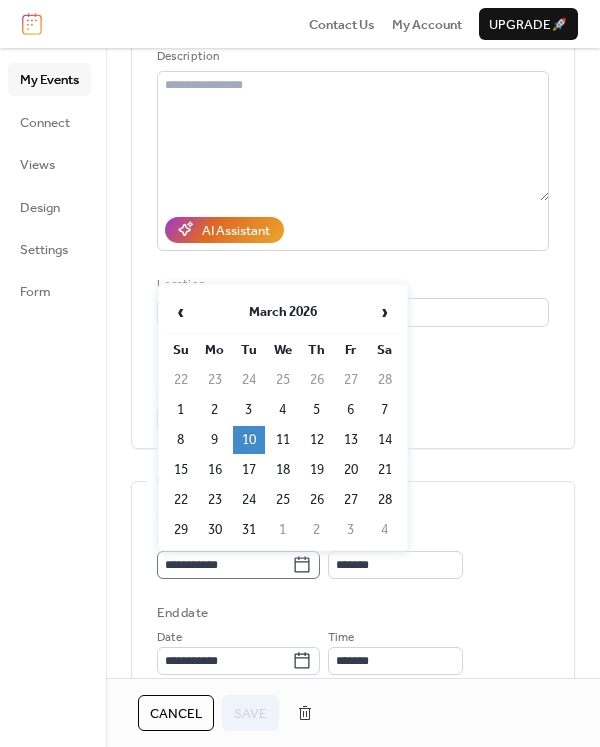 click 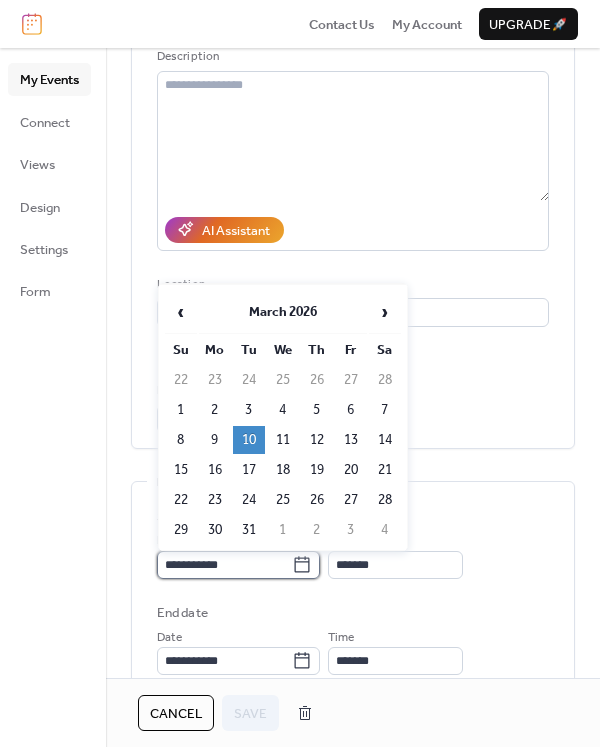 click on "**********" at bounding box center (224, 565) 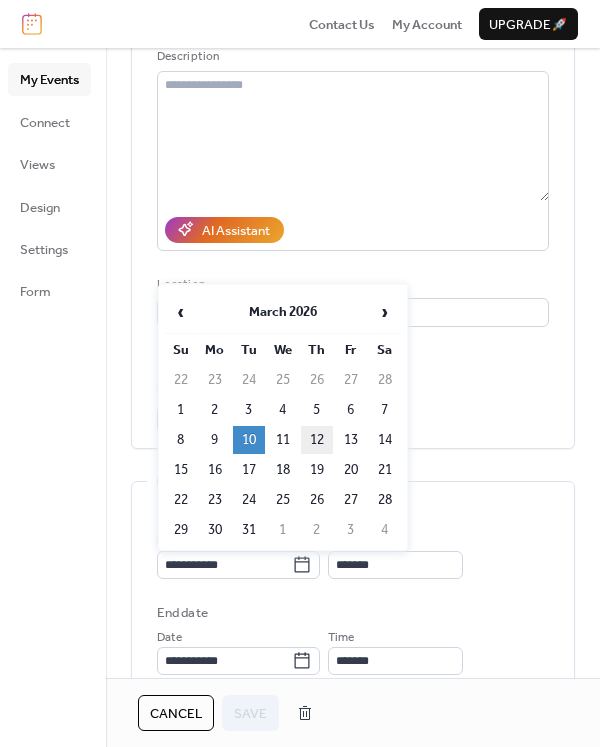 click on "12" at bounding box center [317, 440] 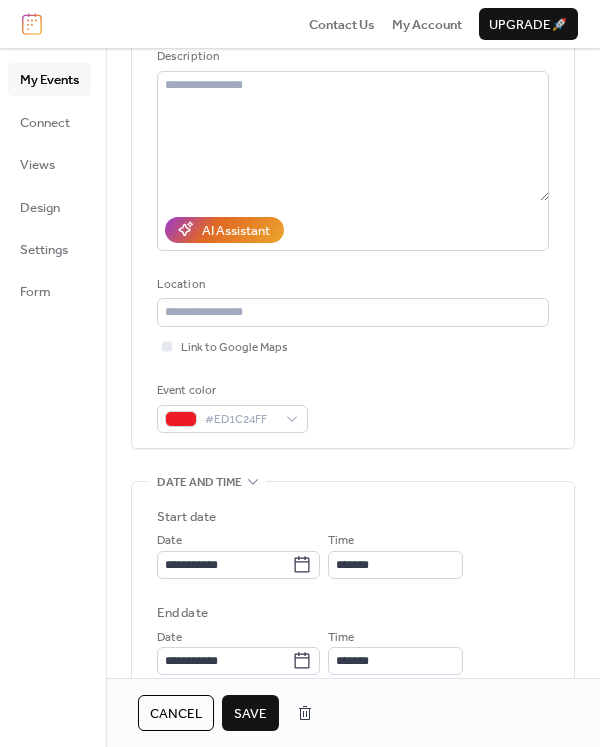 click on "Save" at bounding box center (250, 714) 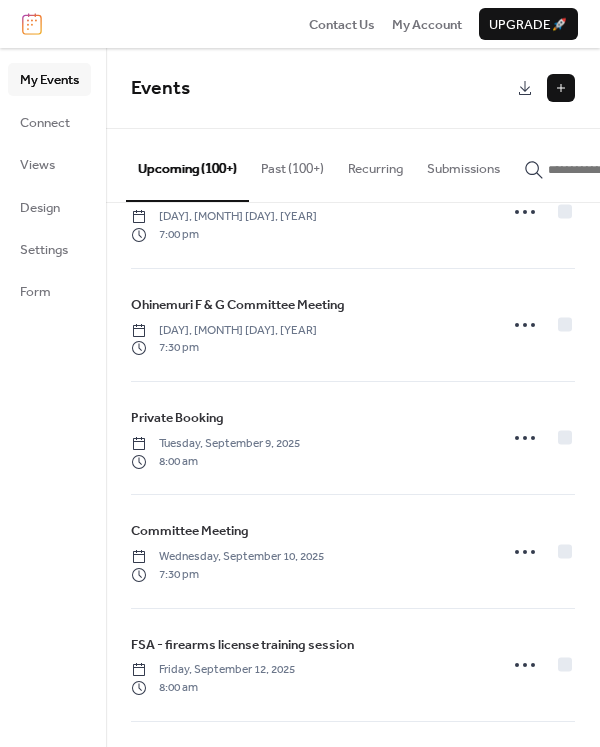 scroll, scrollTop: 2926, scrollLeft: 0, axis: vertical 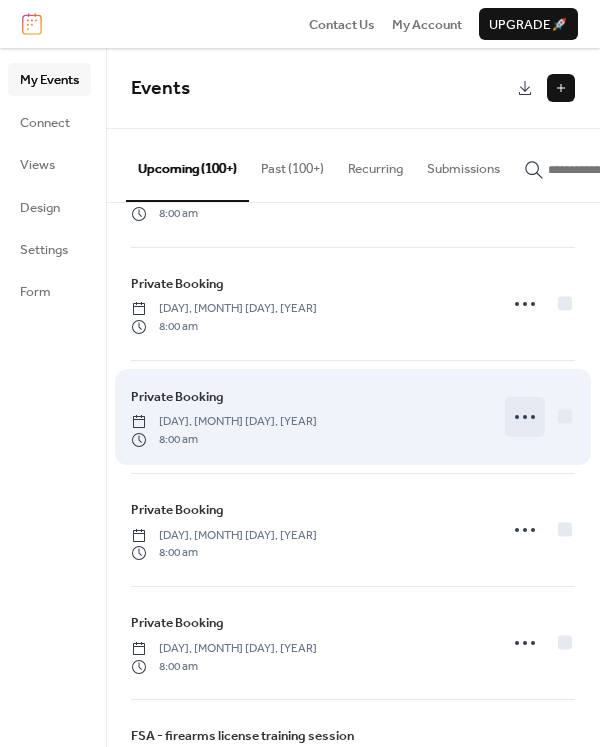 click 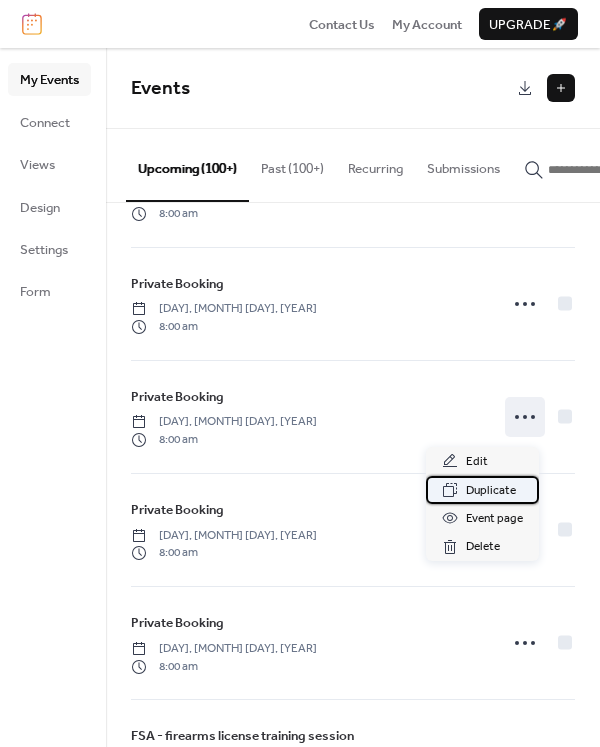 click on "Duplicate" at bounding box center (491, 491) 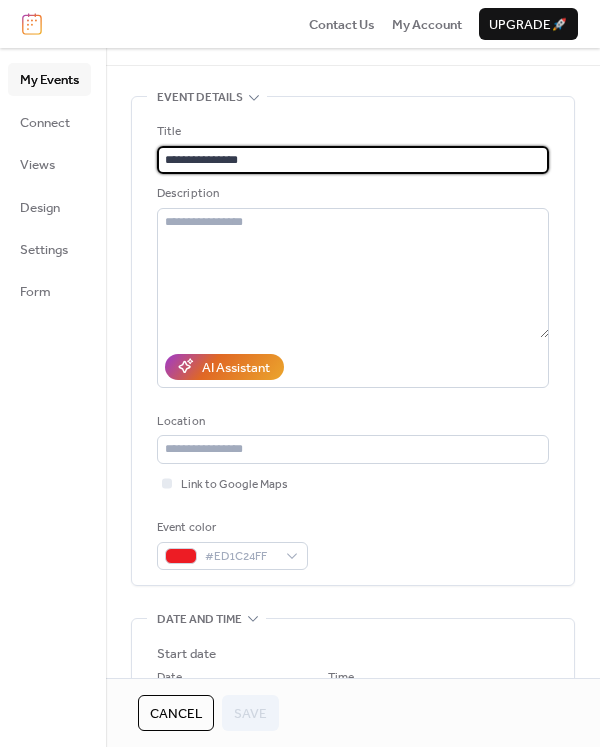 scroll, scrollTop: 600, scrollLeft: 0, axis: vertical 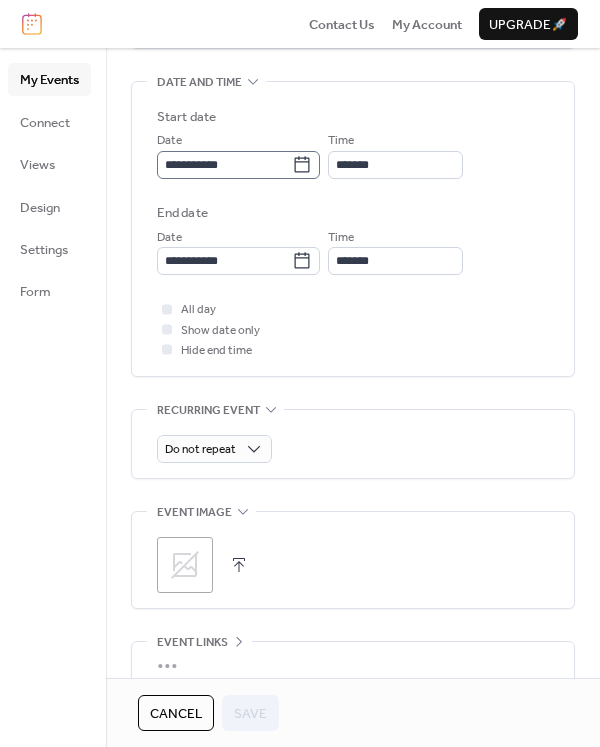 click 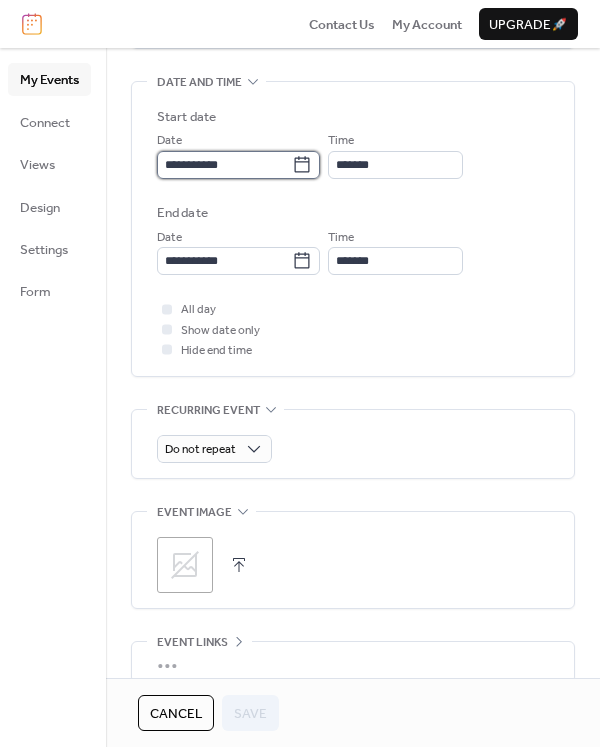 click on "**********" at bounding box center (224, 165) 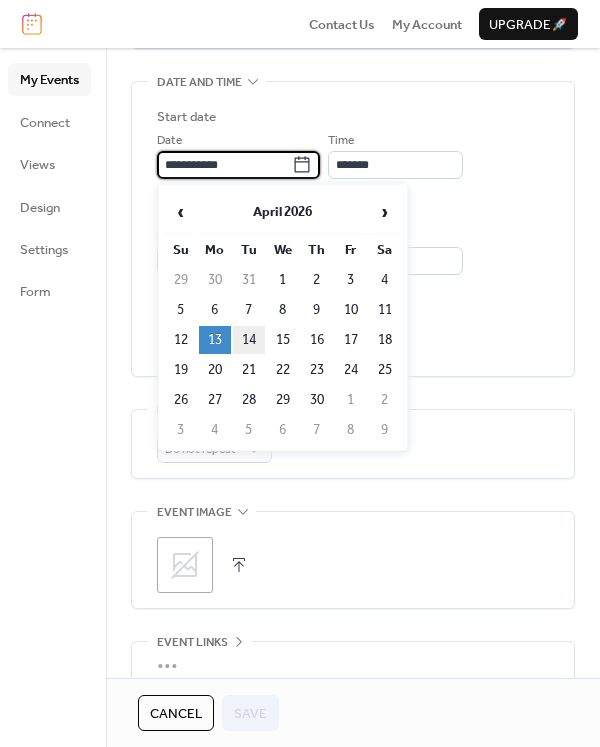 click on "14" at bounding box center (249, 340) 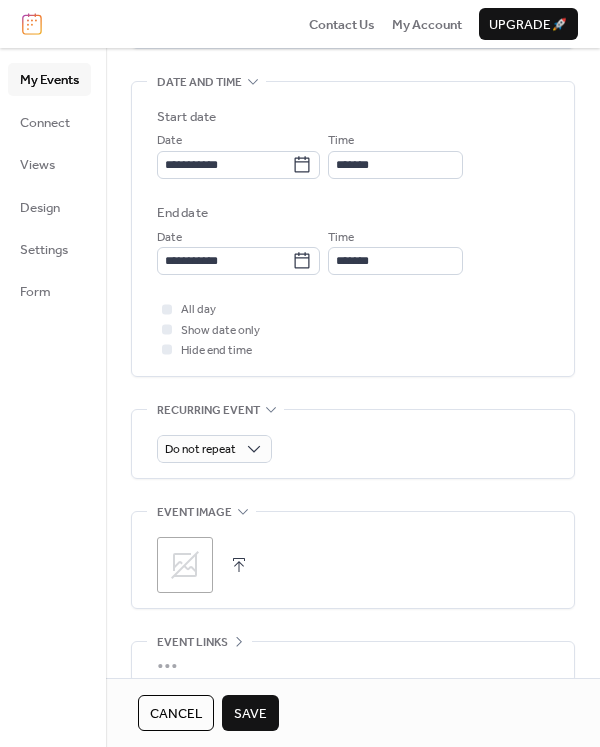 click on "Save" at bounding box center (250, 714) 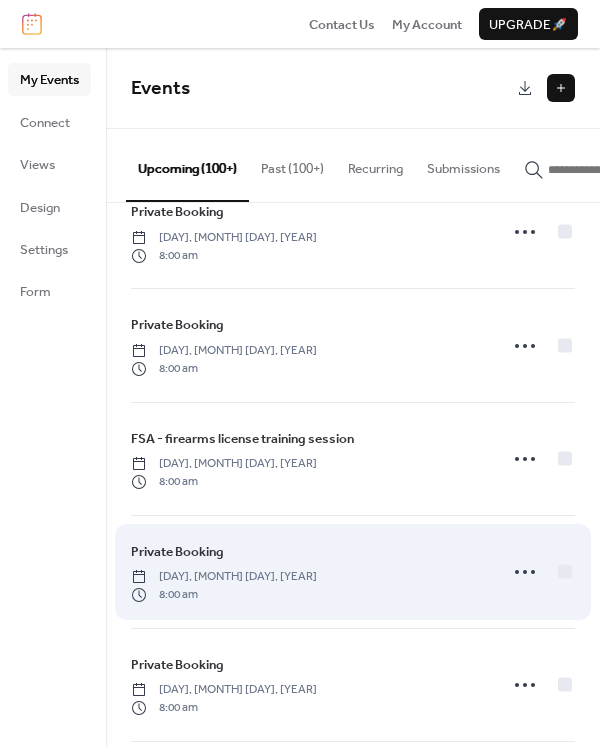 scroll, scrollTop: 12933, scrollLeft: 0, axis: vertical 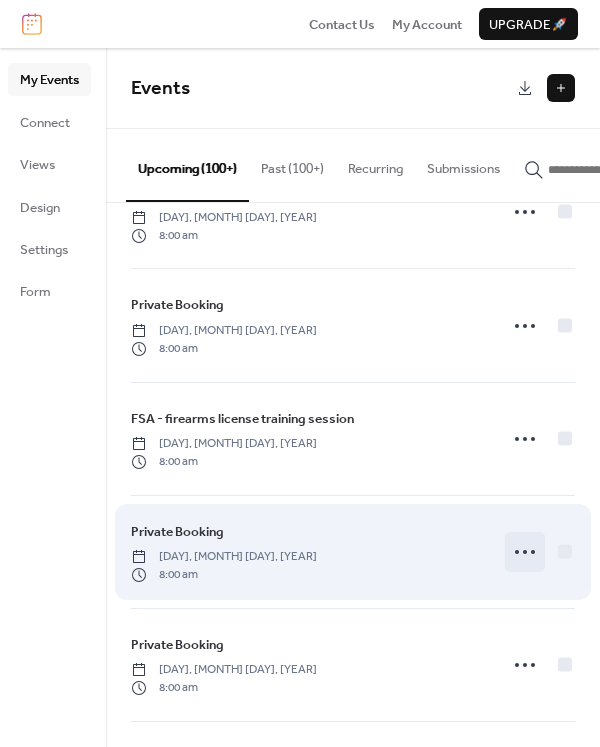 click 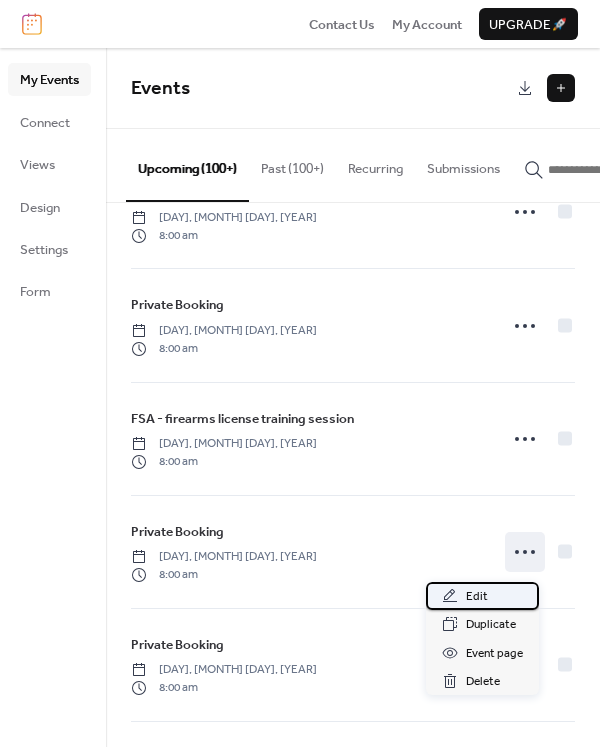 click on "Edit" at bounding box center (477, 597) 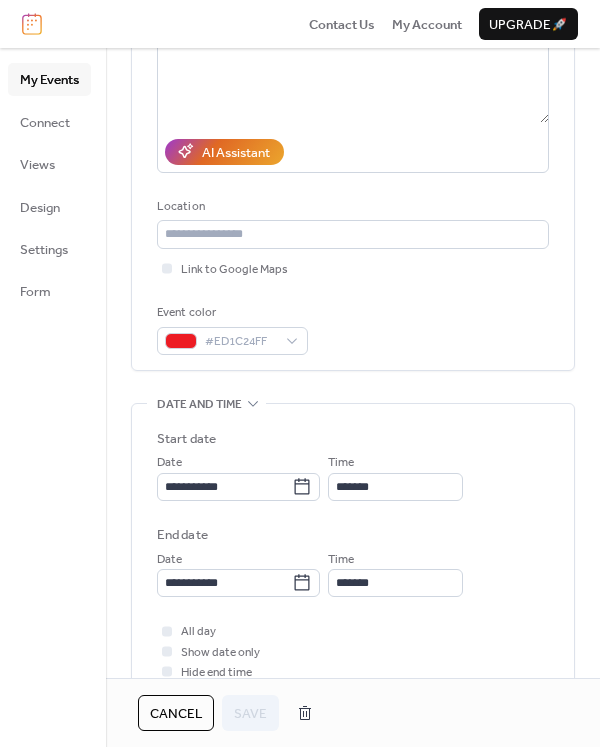 scroll, scrollTop: 300, scrollLeft: 0, axis: vertical 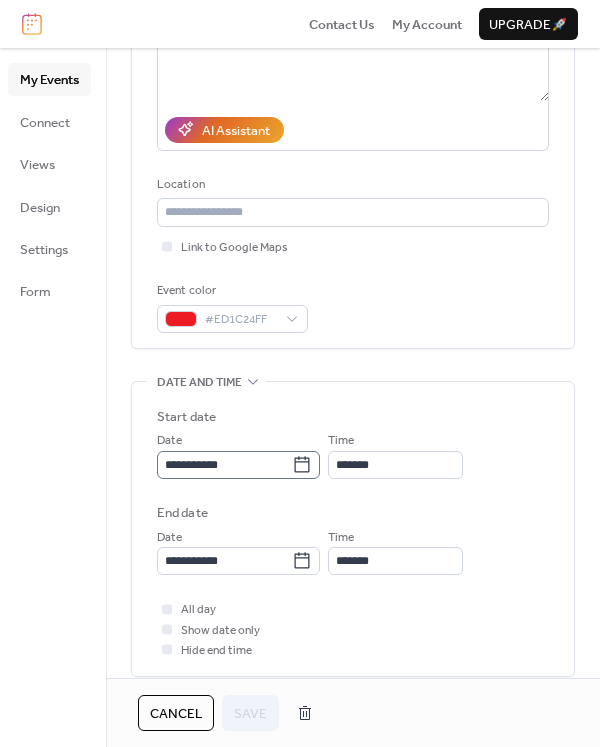 click 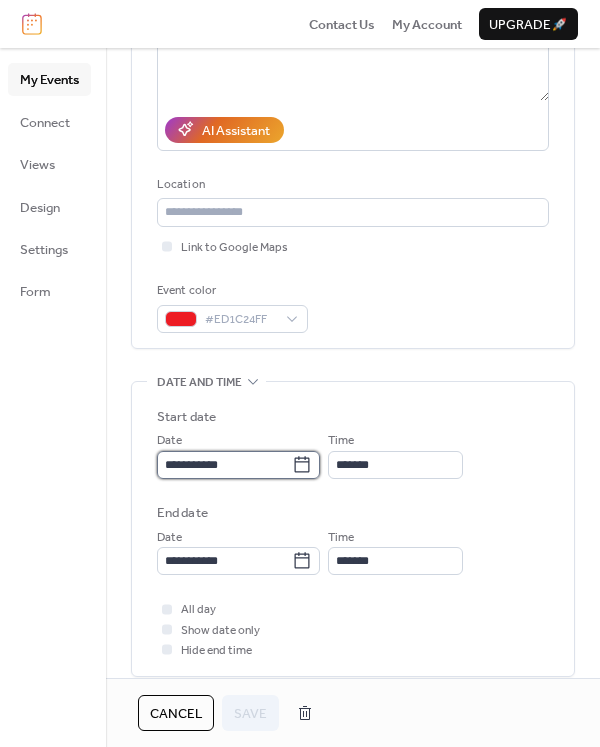 click on "**********" at bounding box center (224, 465) 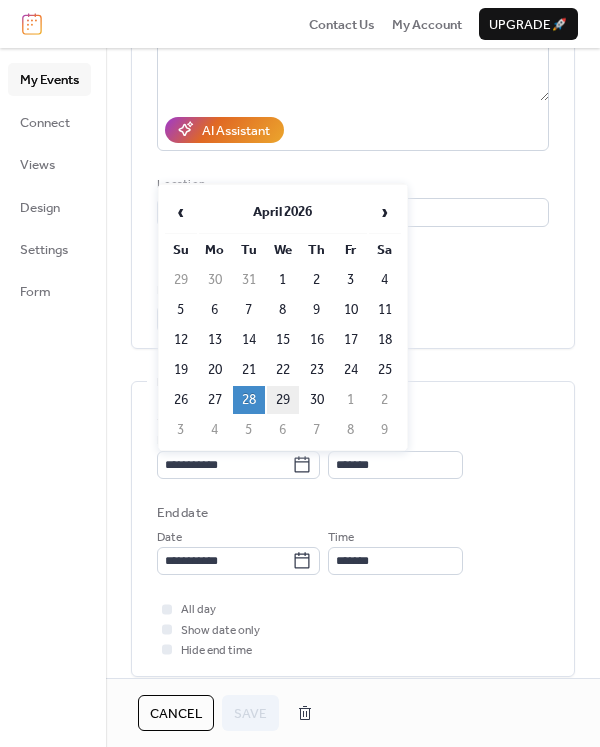 click on "29" at bounding box center (283, 400) 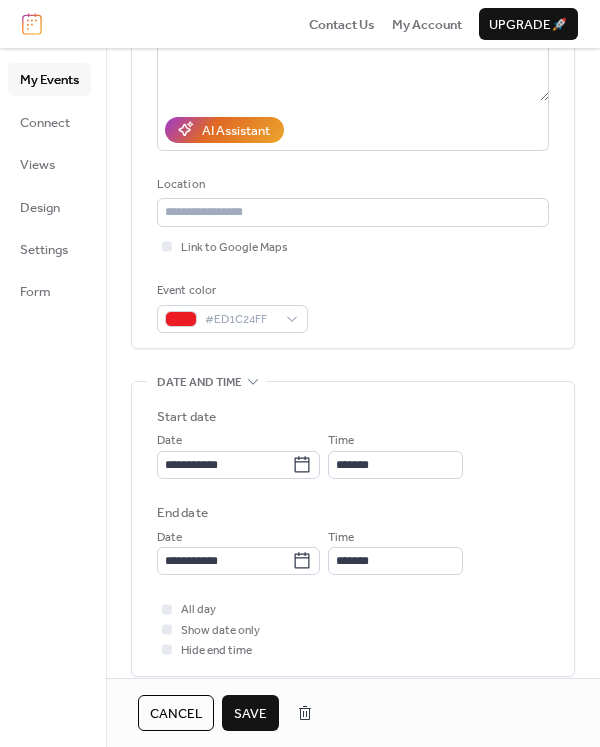 click on "Save" at bounding box center (250, 714) 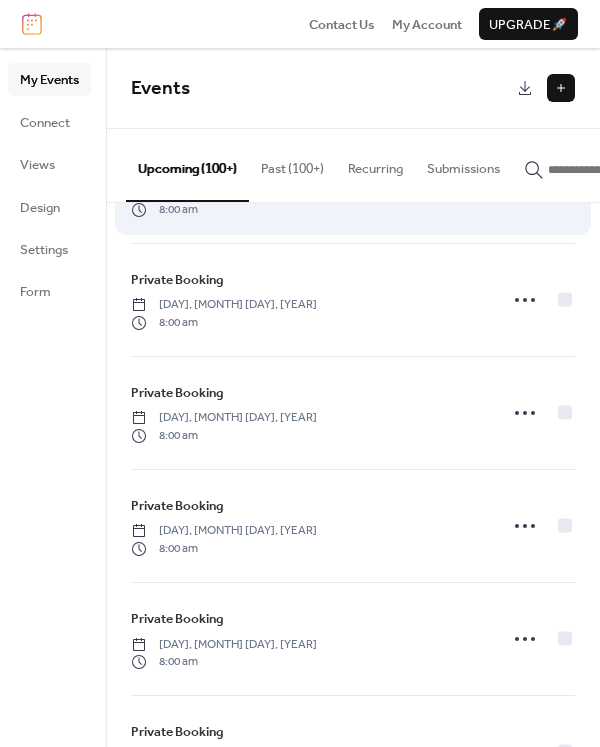 scroll, scrollTop: 13333, scrollLeft: 0, axis: vertical 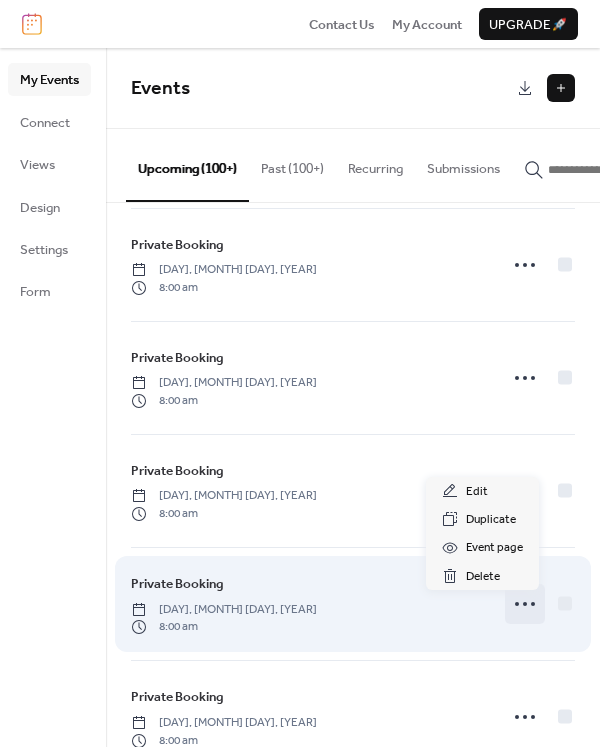 click 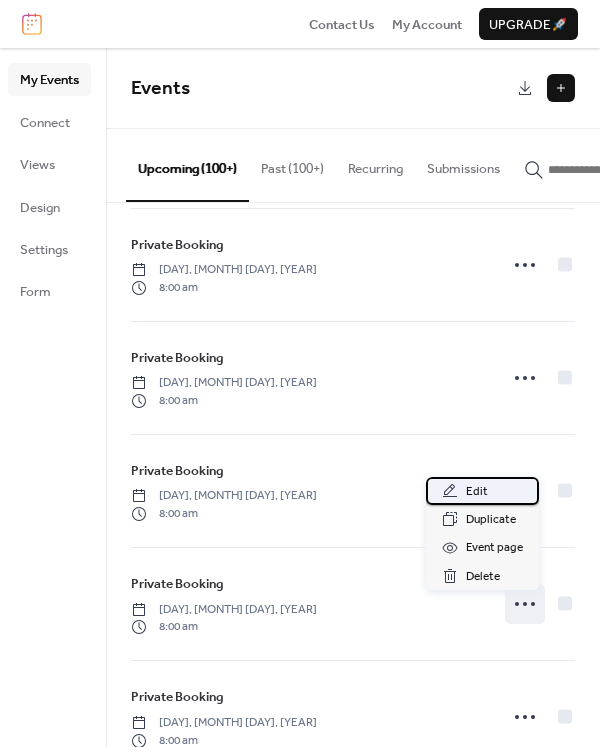 click on "Edit" at bounding box center [482, 491] 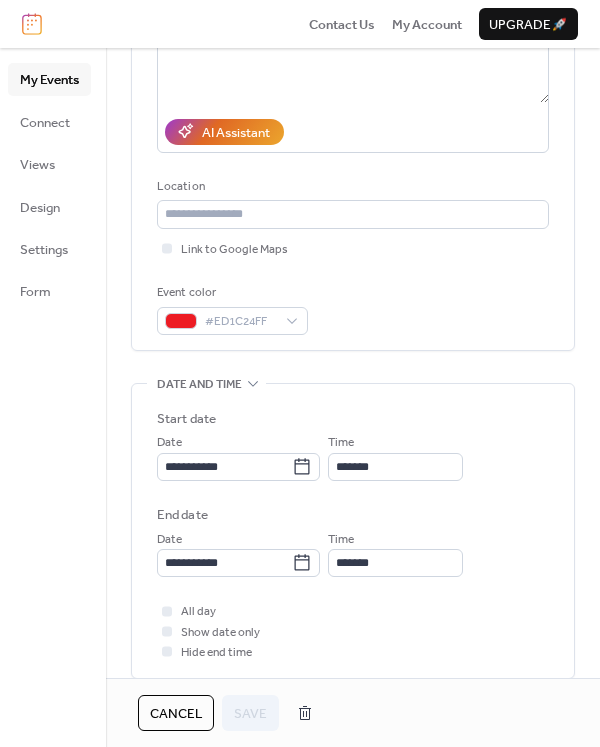 scroll, scrollTop: 300, scrollLeft: 0, axis: vertical 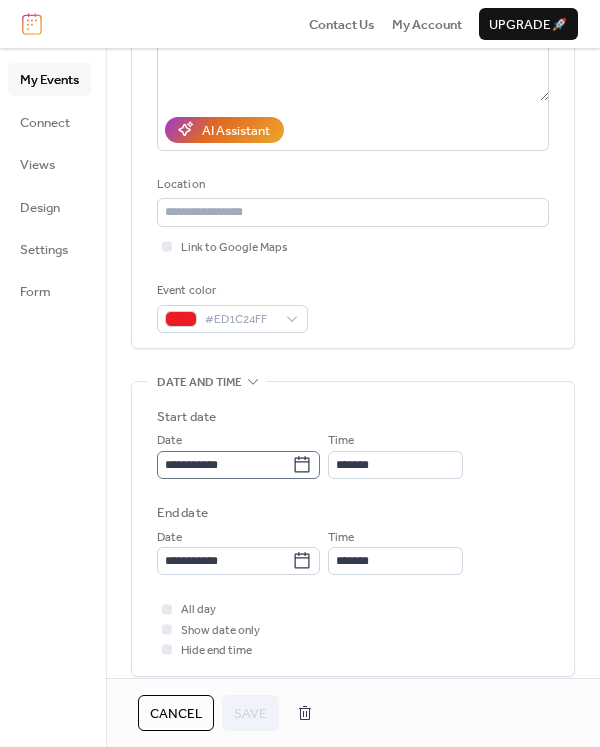 click 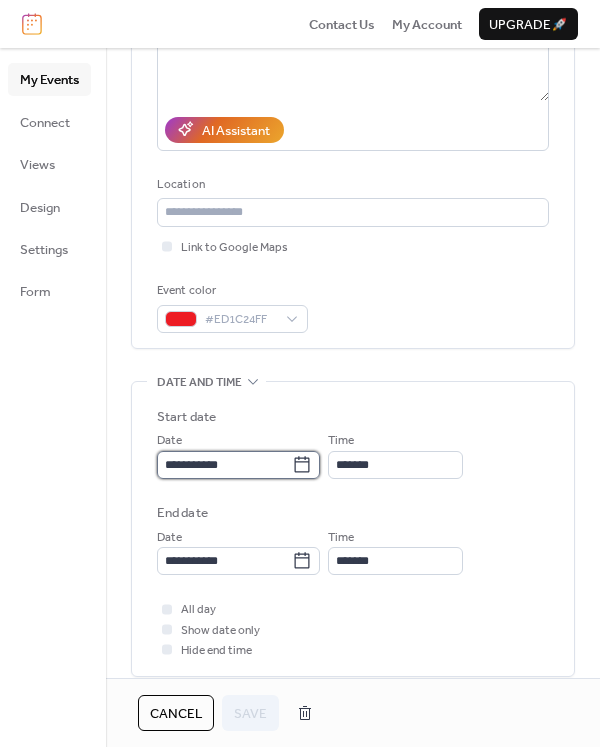 click on "**********" at bounding box center (224, 465) 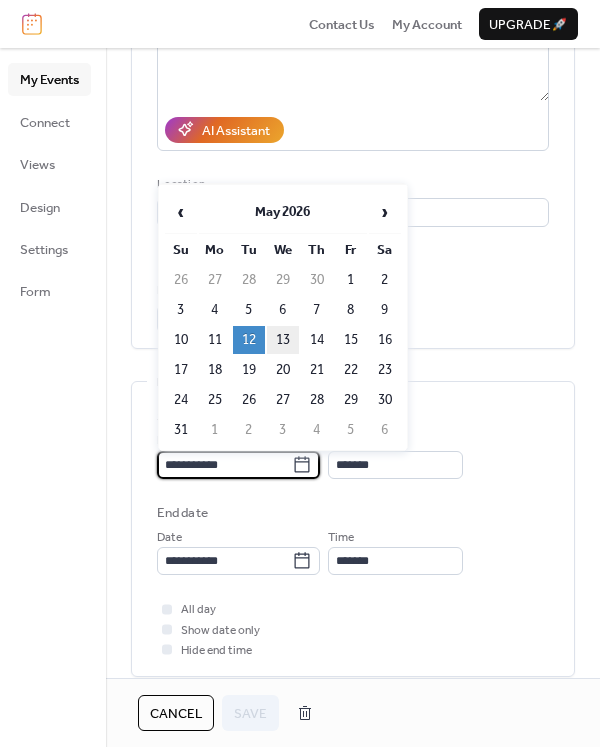 click on "13" at bounding box center [283, 340] 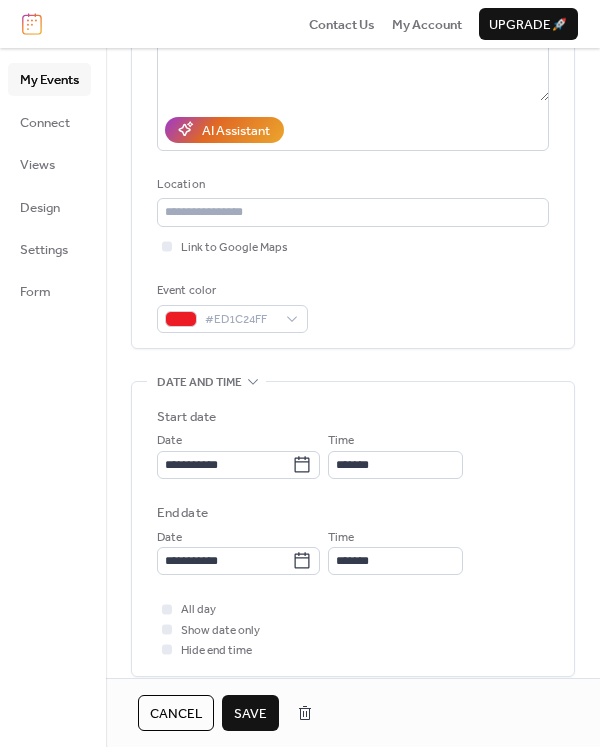 click on "Save" at bounding box center (250, 714) 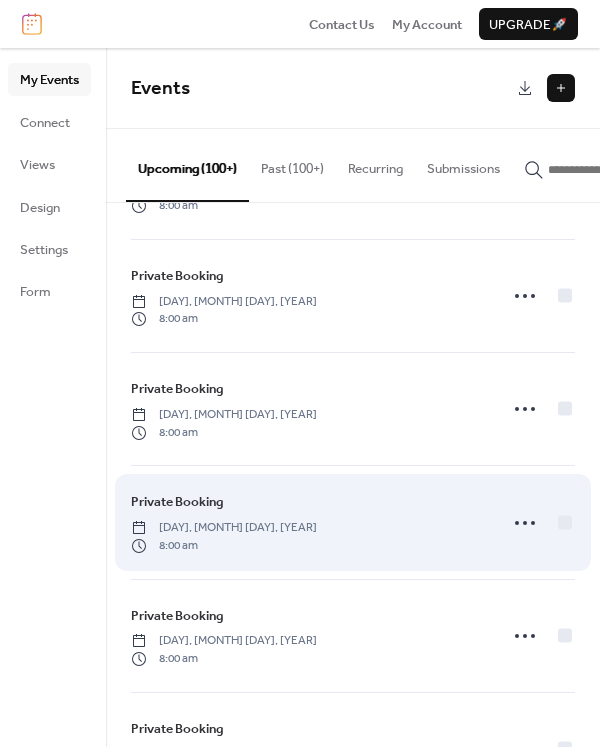 scroll, scrollTop: 13633, scrollLeft: 0, axis: vertical 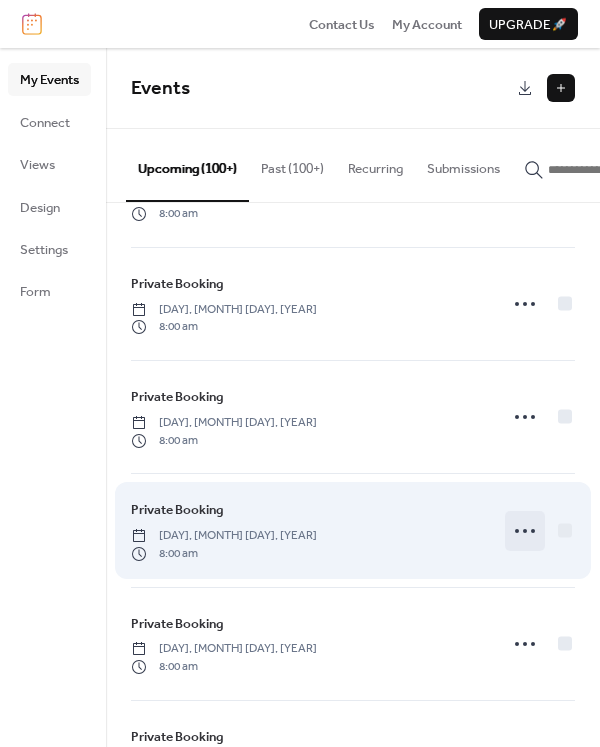 click 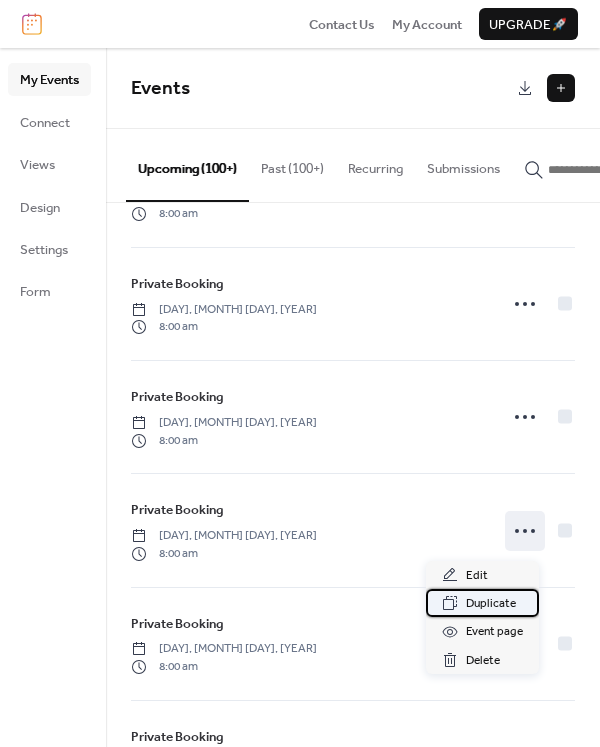 click on "Duplicate" at bounding box center (491, 604) 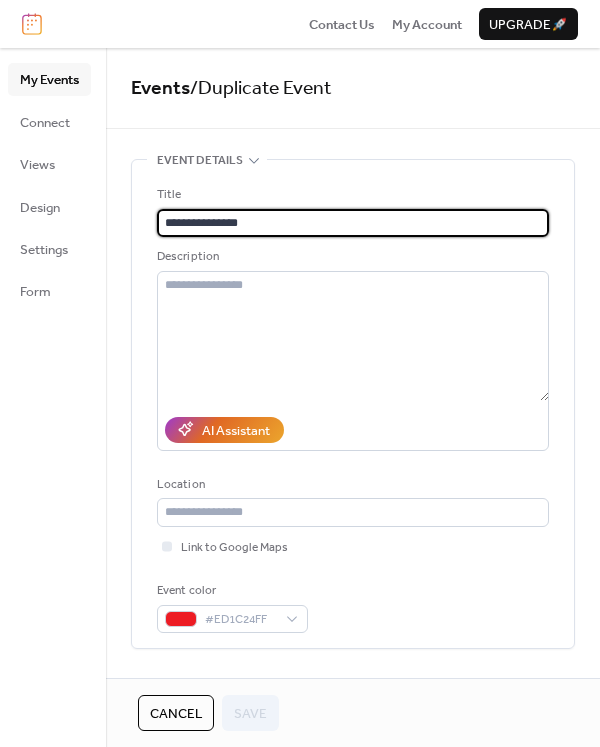 click on "Cancel" at bounding box center (176, 714) 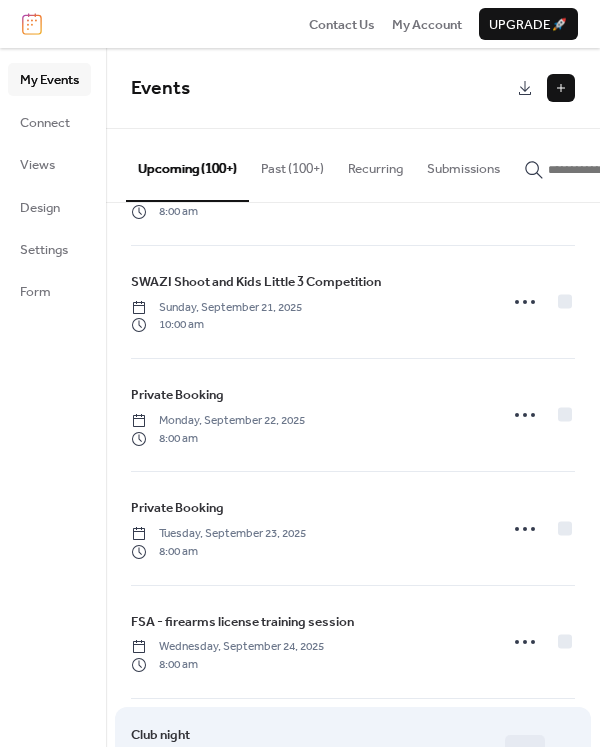 scroll, scrollTop: 4008, scrollLeft: 0, axis: vertical 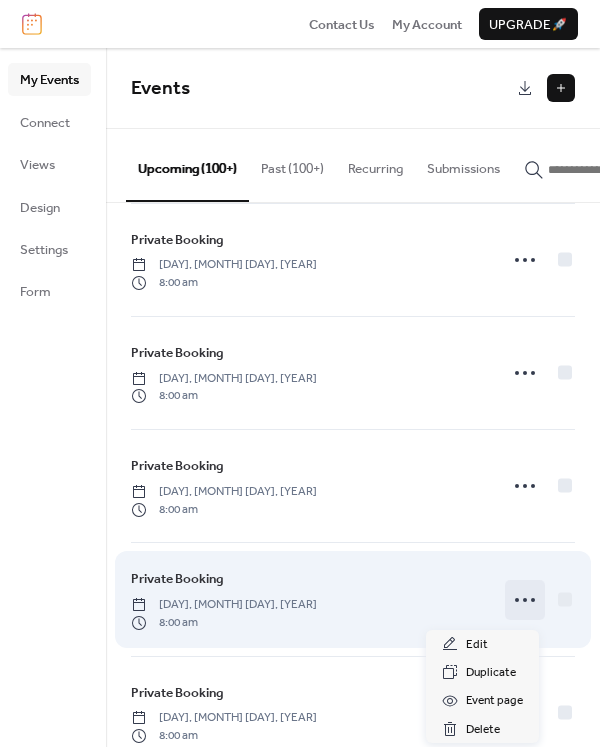 click 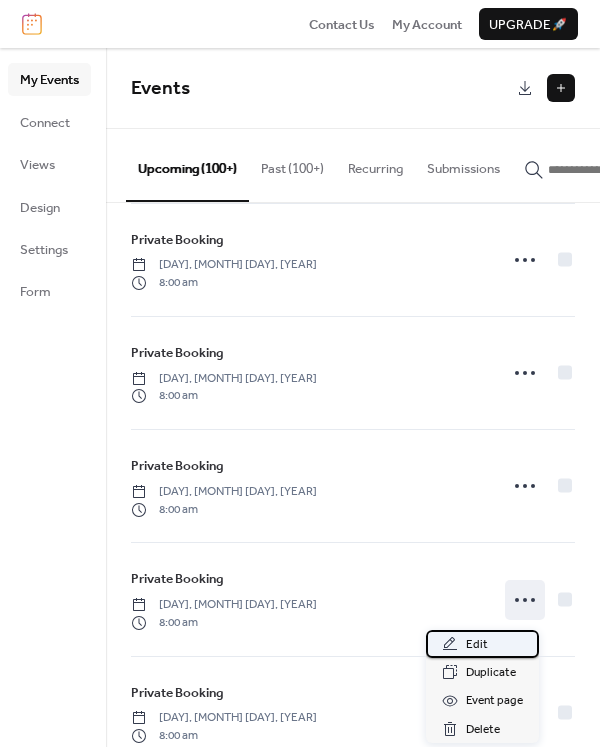 click on "Edit" at bounding box center (482, 644) 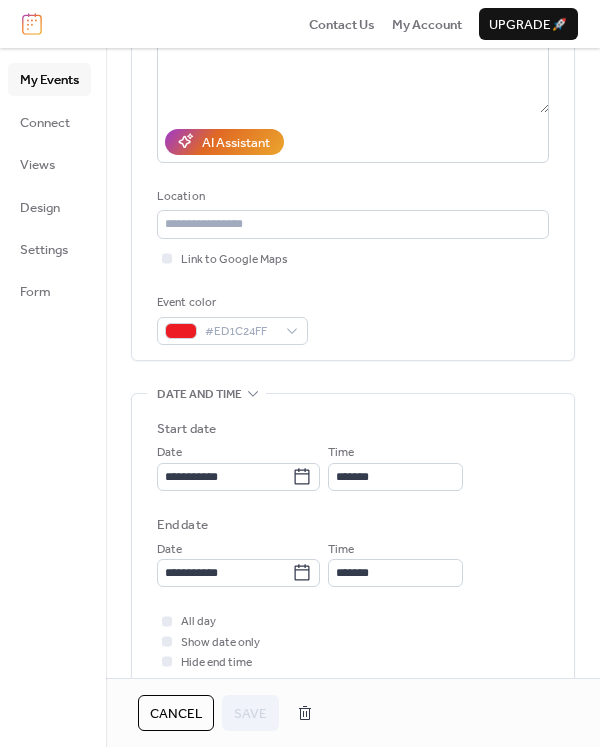 scroll, scrollTop: 300, scrollLeft: 0, axis: vertical 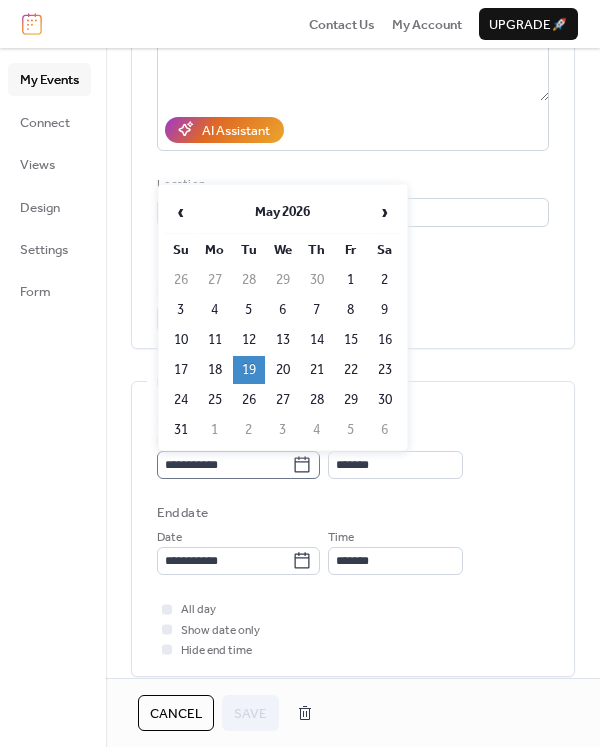 click 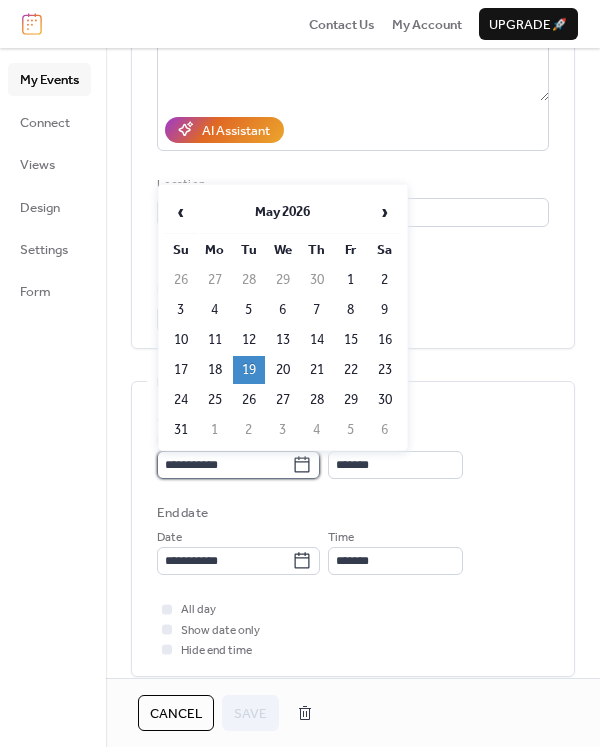click on "**********" at bounding box center [224, 465] 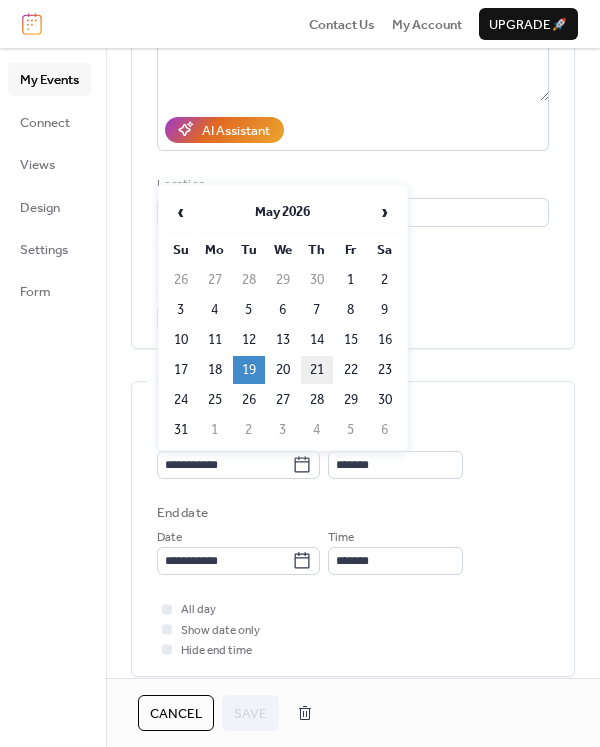 click on "21" at bounding box center (317, 370) 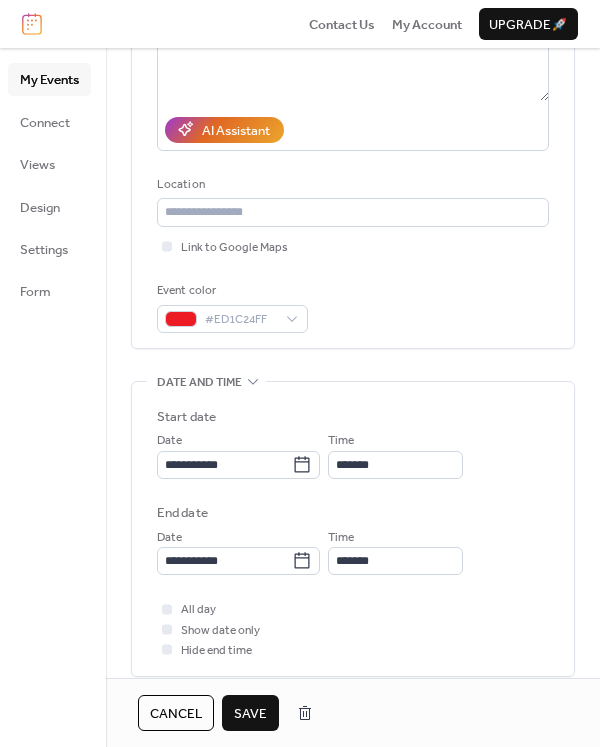 click on "Save" at bounding box center [250, 714] 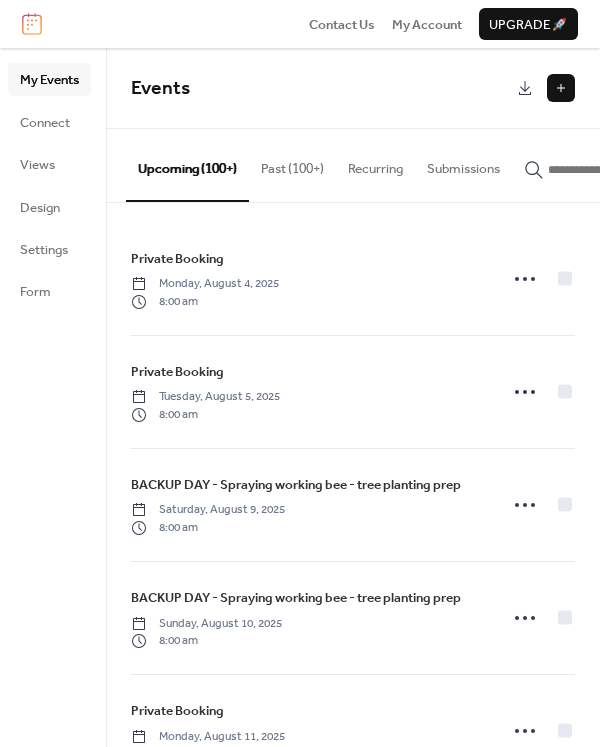 click 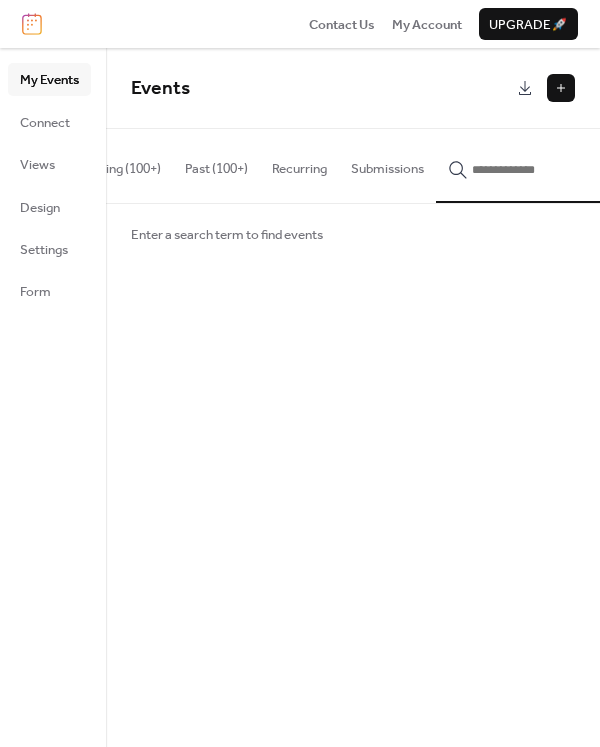 click on "Upcoming (100+)" at bounding box center [111, 164] 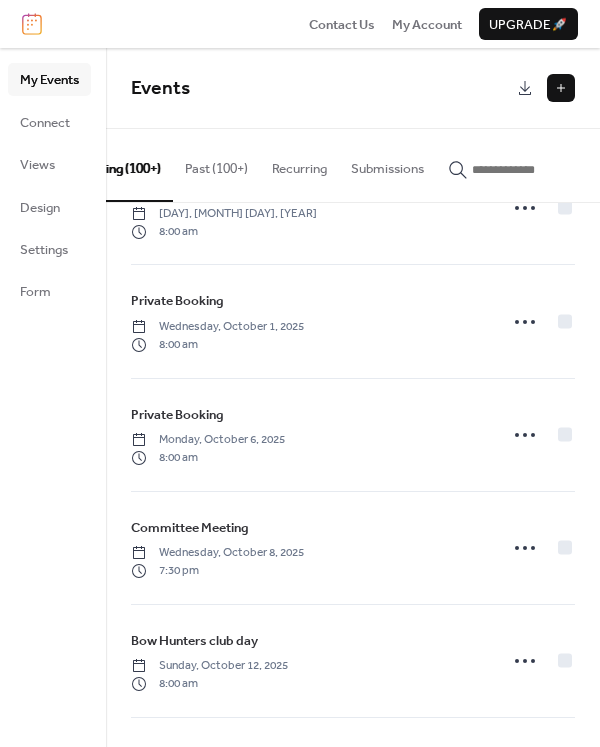 scroll, scrollTop: 5121, scrollLeft: 0, axis: vertical 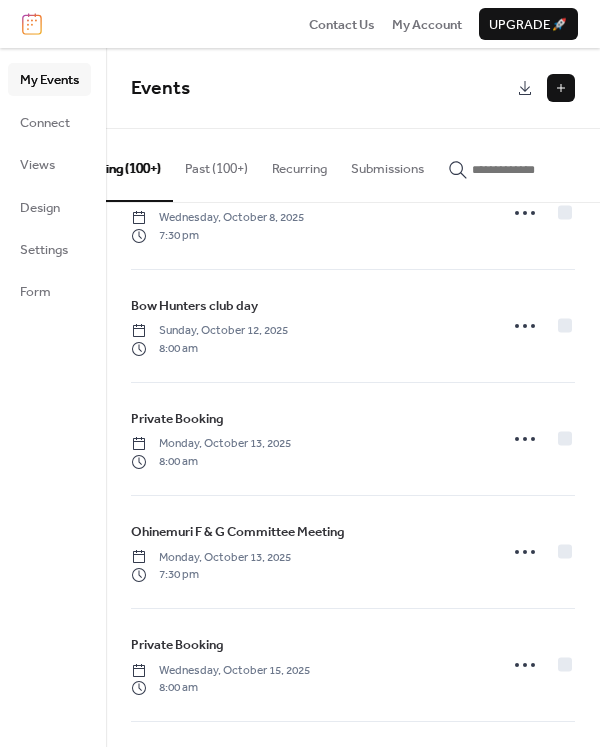click at bounding box center (32, 24) 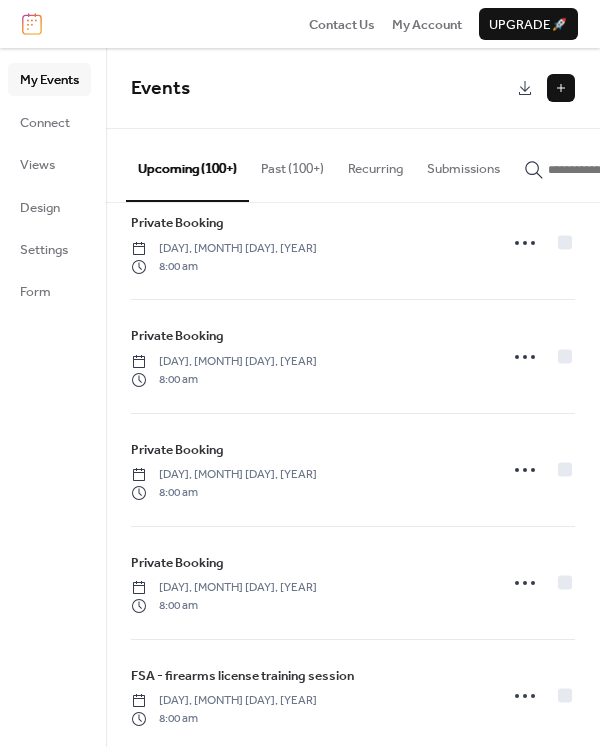scroll, scrollTop: 14064, scrollLeft: 0, axis: vertical 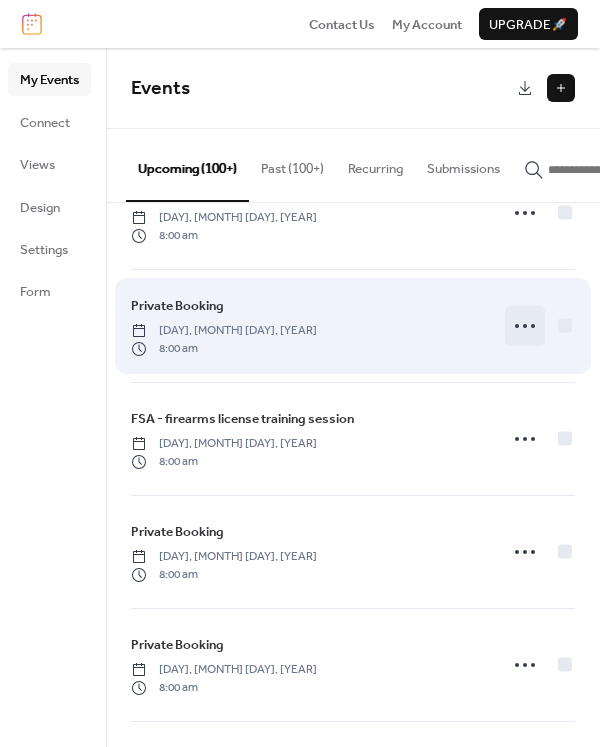 click 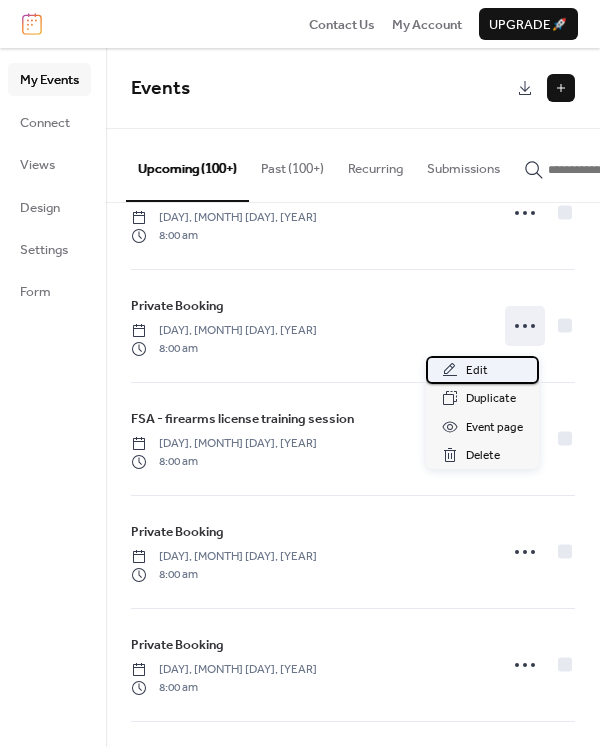 click on "Edit" at bounding box center (477, 371) 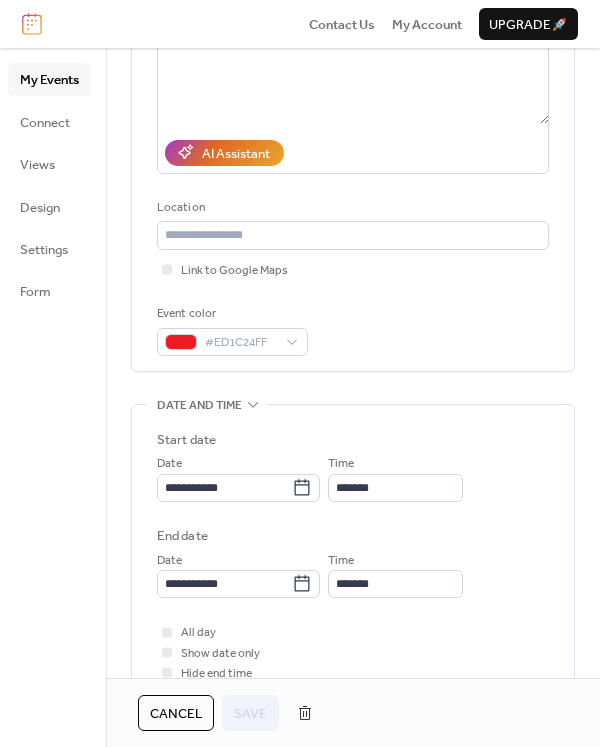 scroll, scrollTop: 300, scrollLeft: 0, axis: vertical 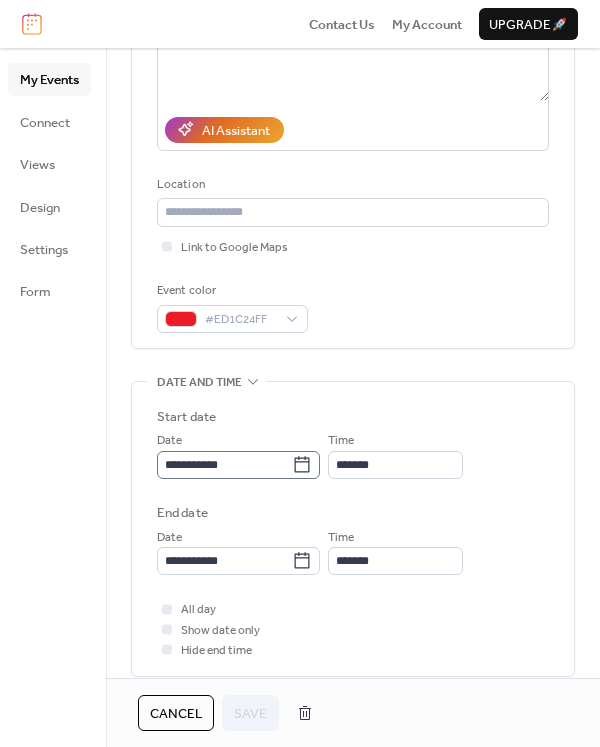 click 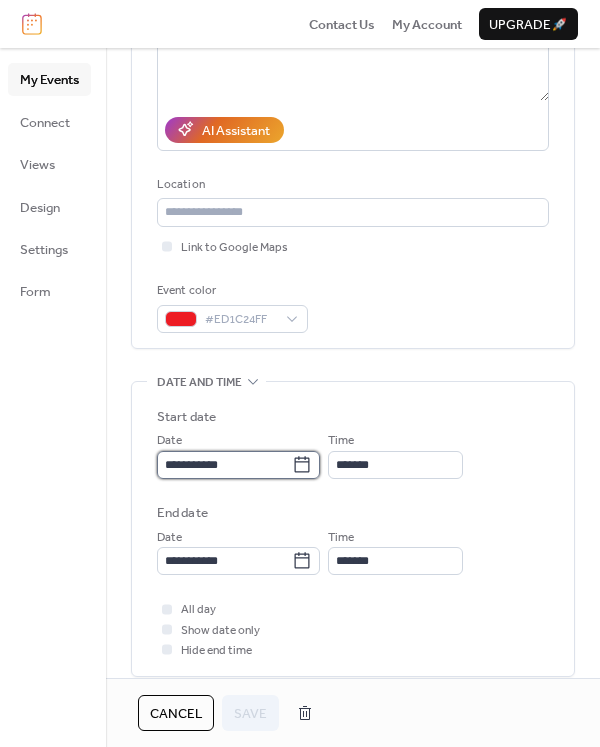 click on "**********" at bounding box center (224, 465) 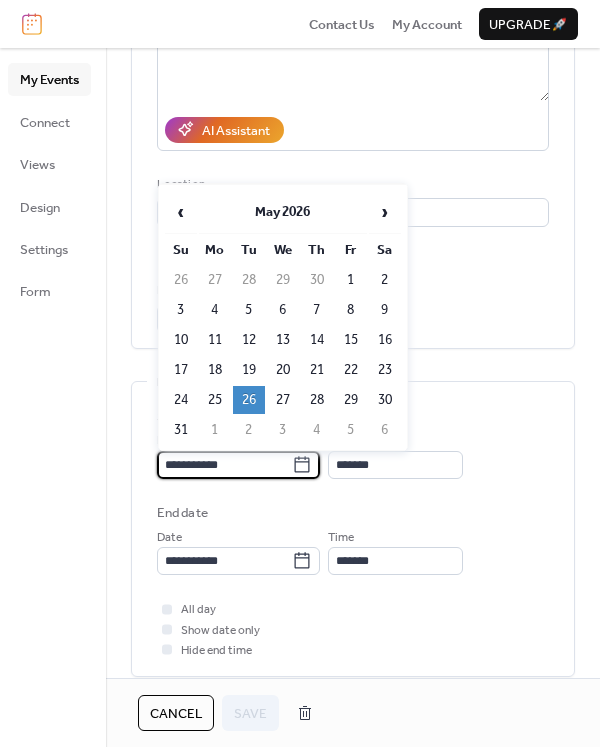 drag, startPoint x: 287, startPoint y: 397, endPoint x: 263, endPoint y: 505, distance: 110.63454 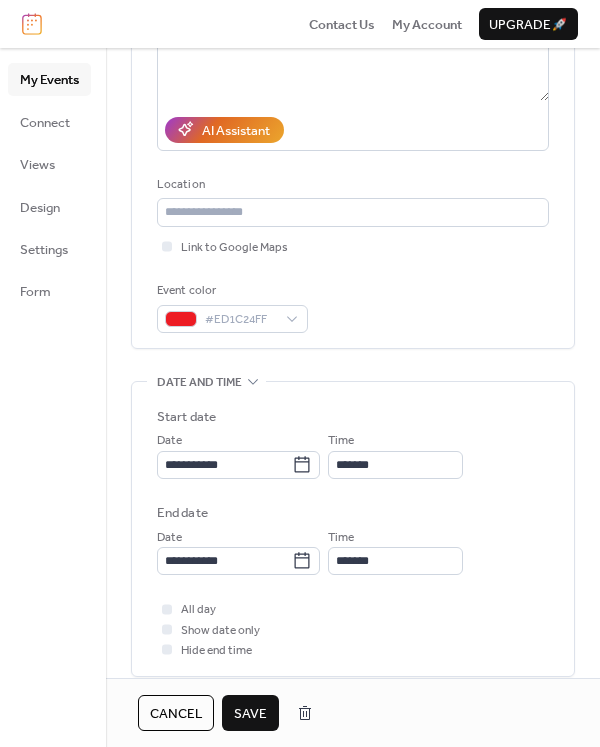 click on "Save" at bounding box center (250, 714) 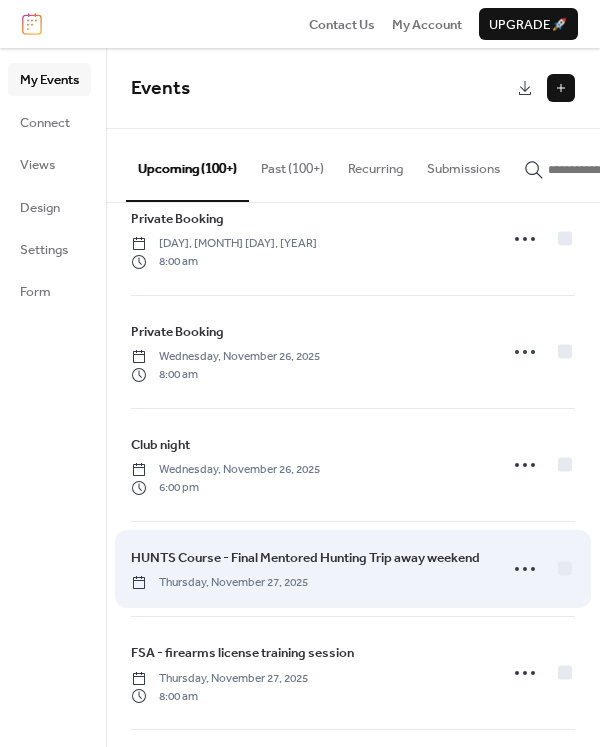 scroll, scrollTop: 7864, scrollLeft: 0, axis: vertical 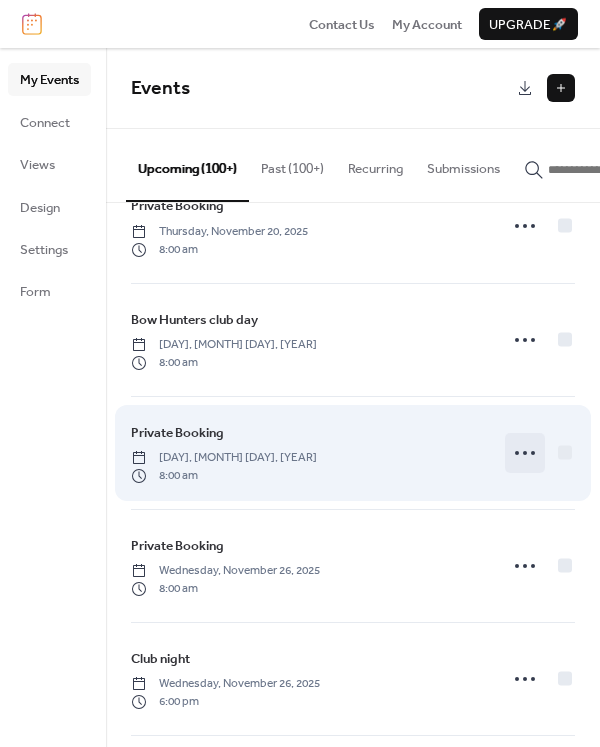 click 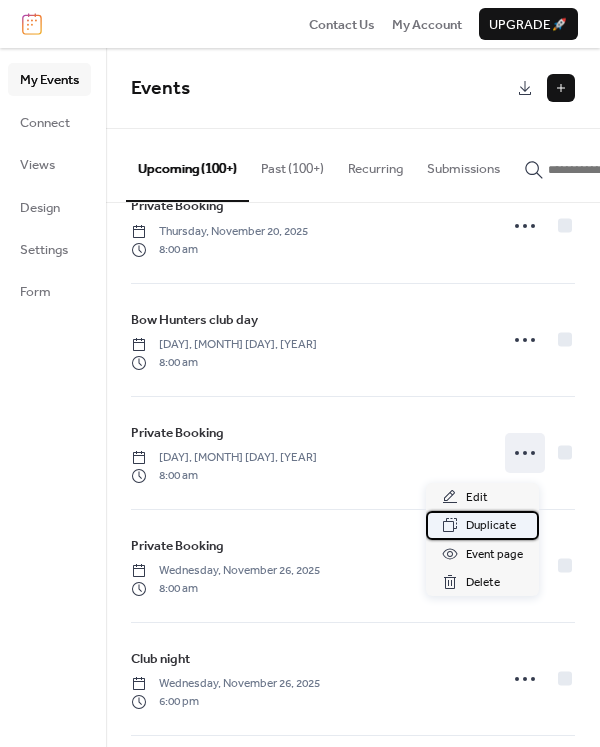 click on "Duplicate" at bounding box center (491, 526) 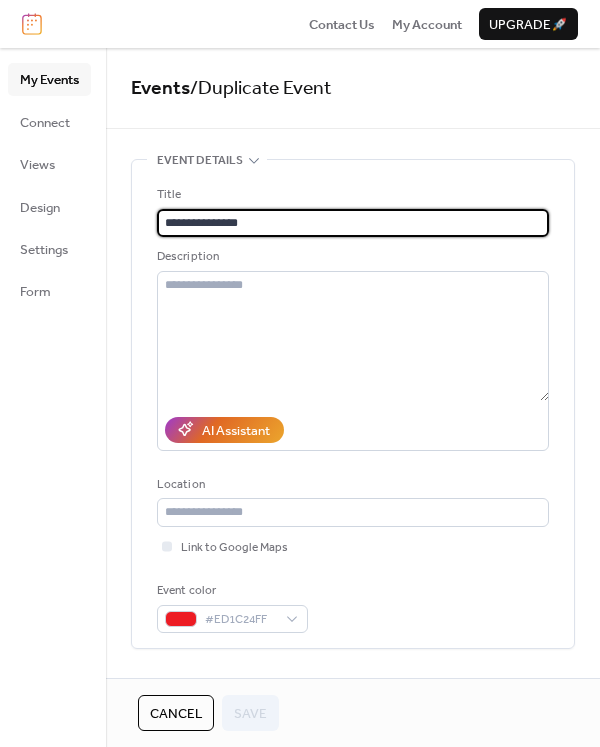 drag, startPoint x: 258, startPoint y: 219, endPoint x: 0, endPoint y: 216, distance: 258.01746 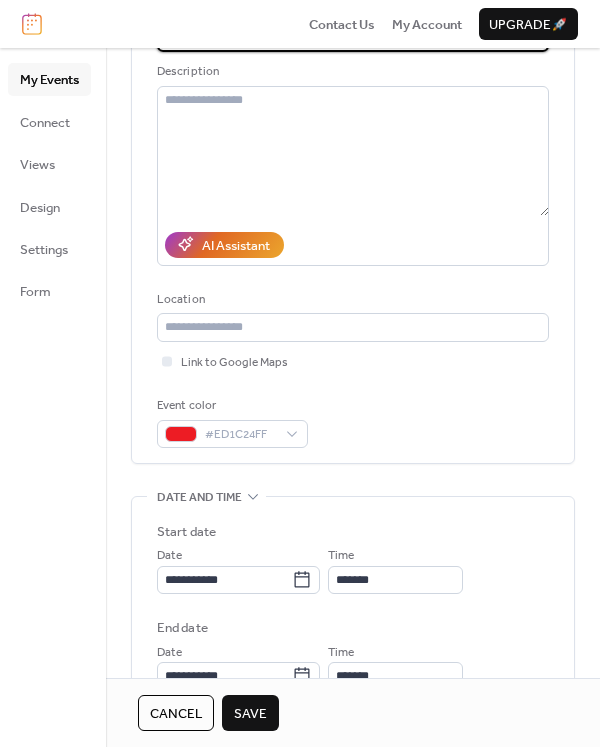 scroll, scrollTop: 200, scrollLeft: 0, axis: vertical 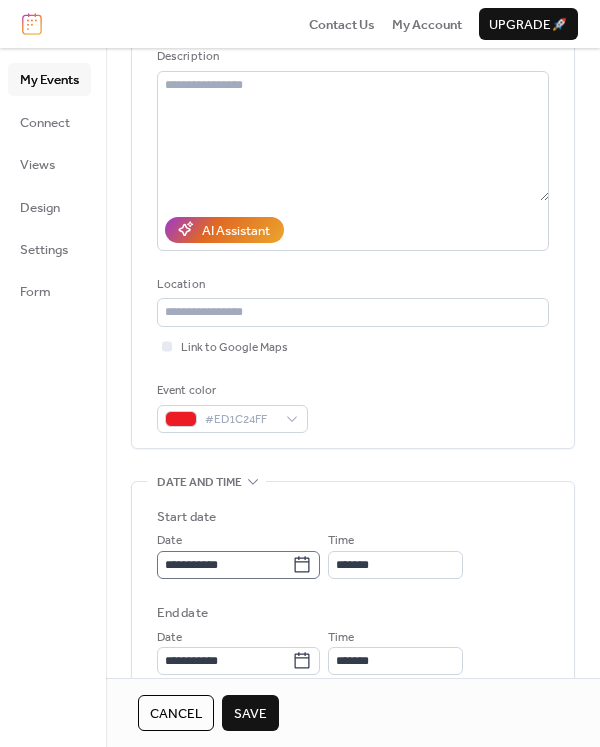 type on "**********" 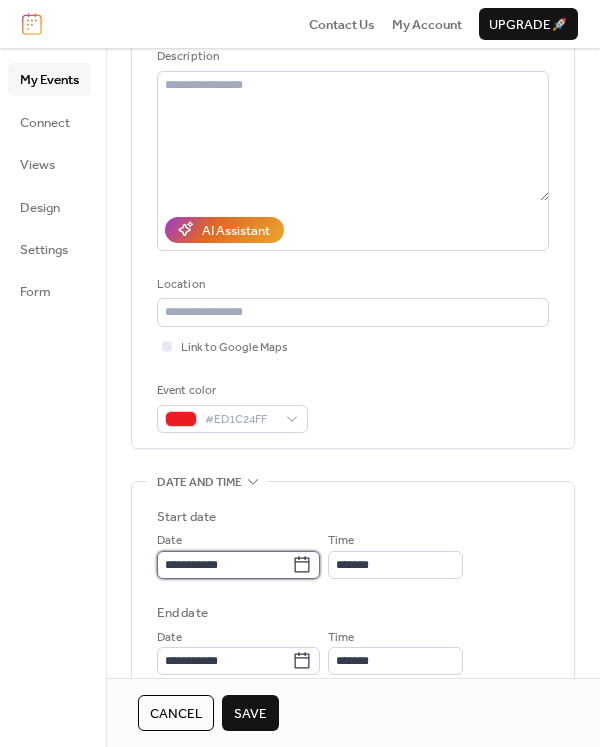 click on "**********" at bounding box center [224, 565] 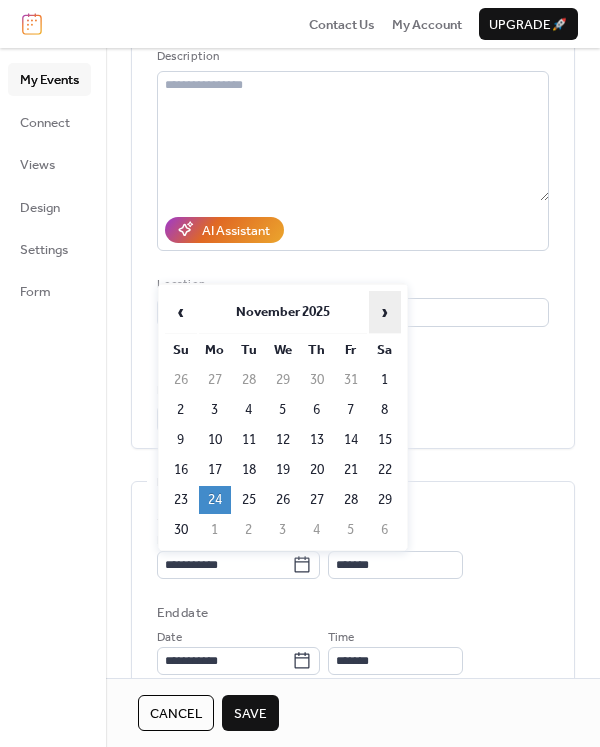 click on "›" at bounding box center (385, 312) 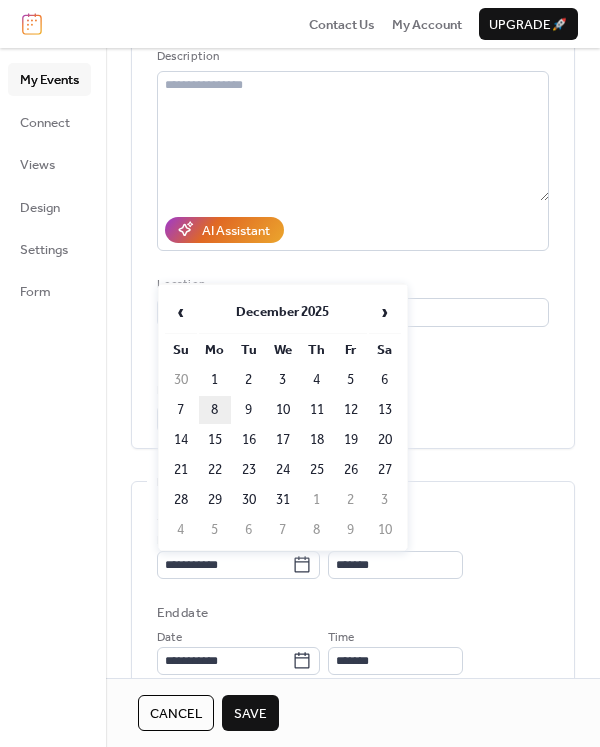 click on "8" at bounding box center [215, 410] 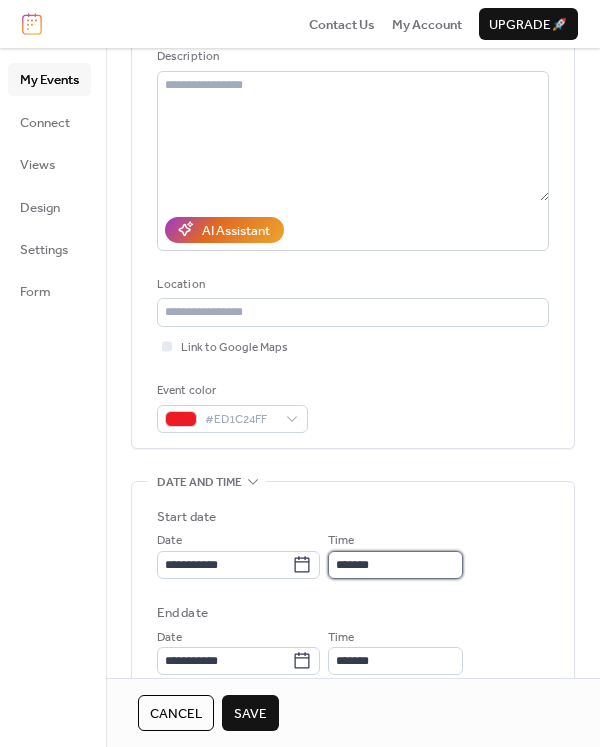 click on "*******" at bounding box center (395, 565) 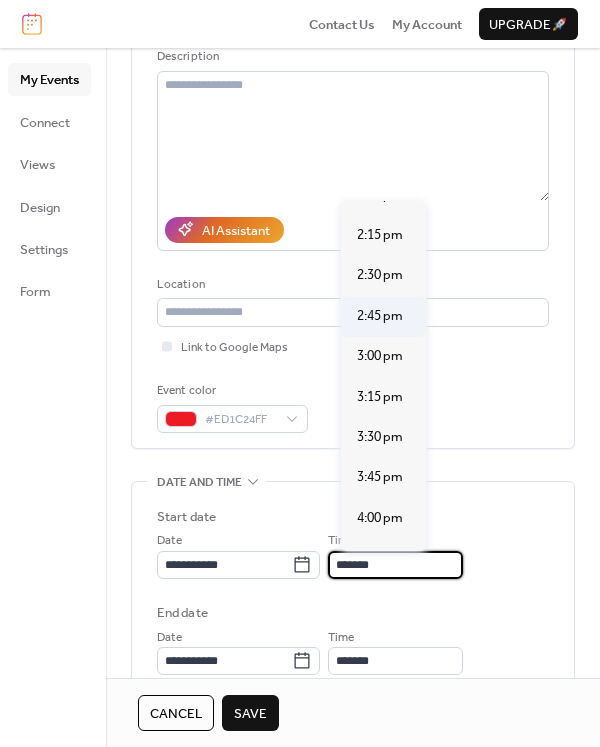 scroll, scrollTop: 2293, scrollLeft: 0, axis: vertical 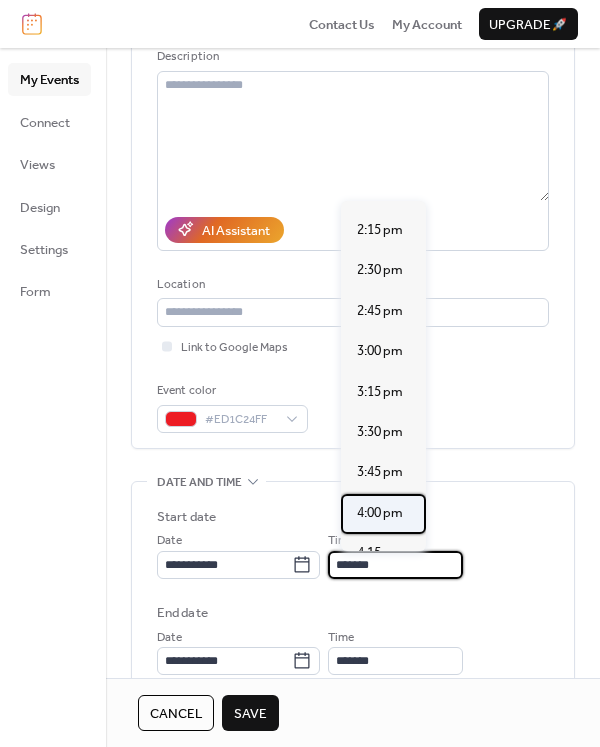 click on "4:00 pm" at bounding box center (380, 513) 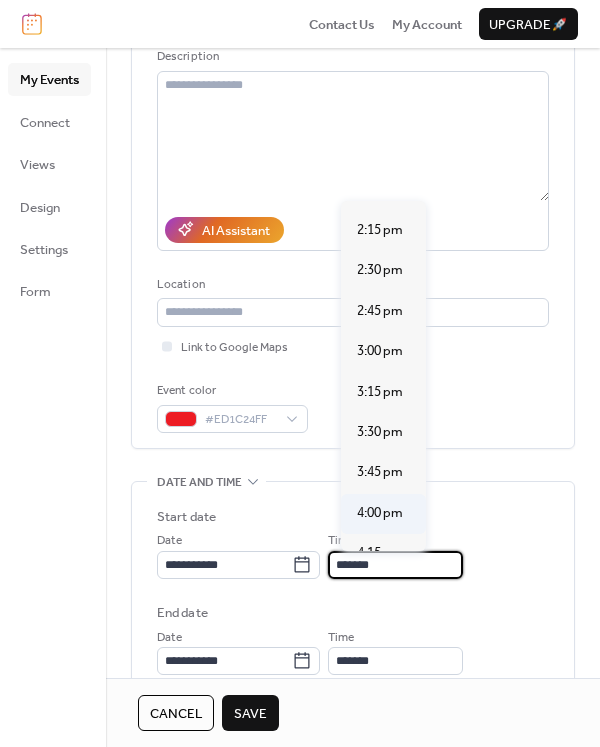 type on "*******" 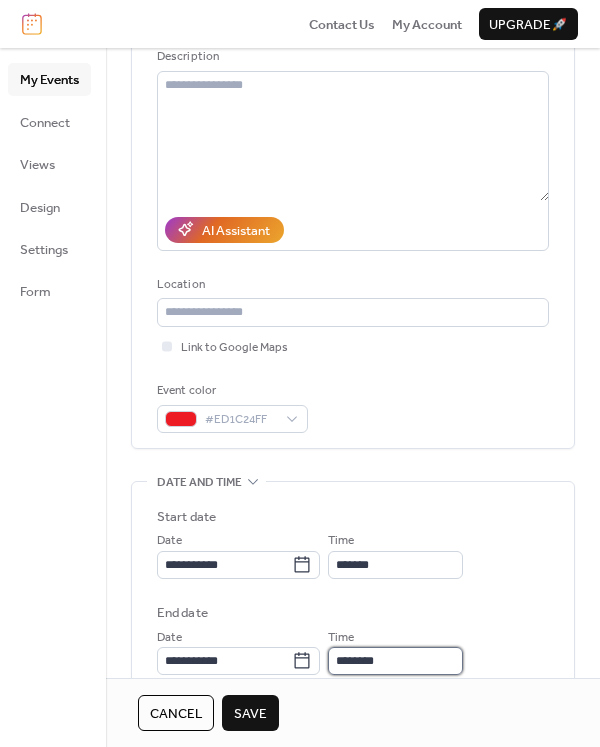 click on "********" at bounding box center (395, 661) 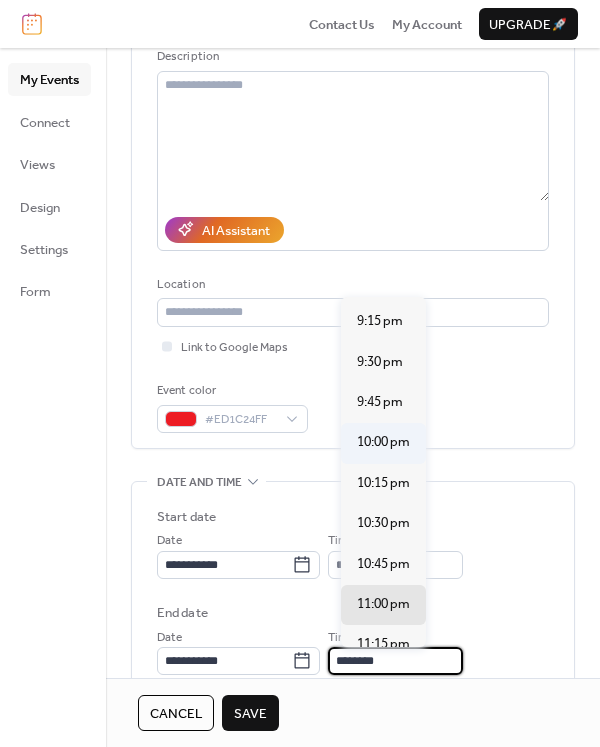 scroll, scrollTop: 703, scrollLeft: 0, axis: vertical 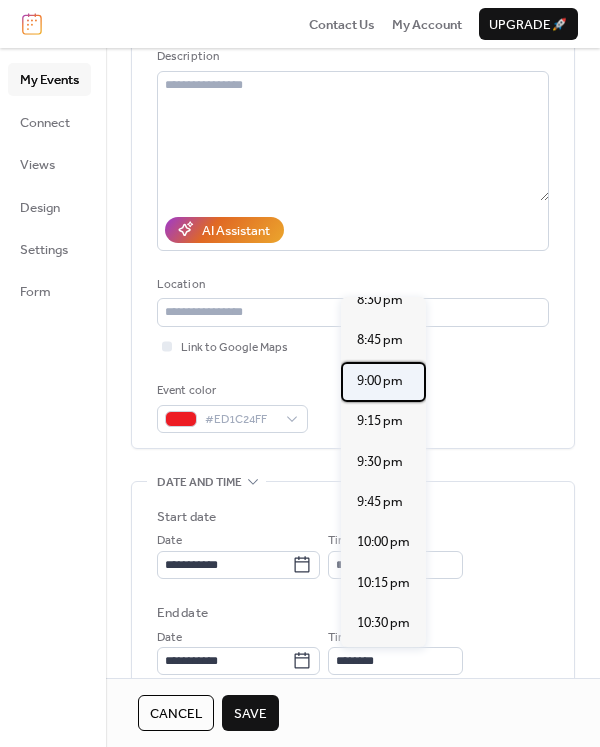 click on "9:00 pm" at bounding box center [380, 381] 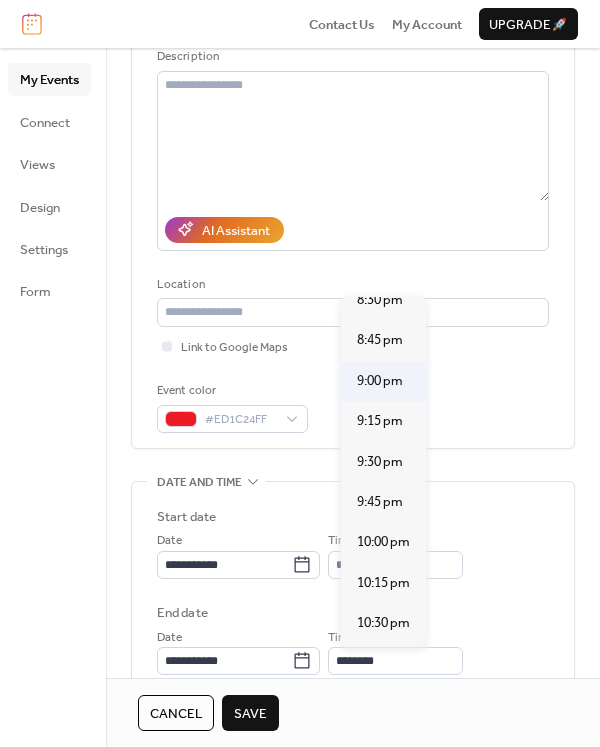 type on "*******" 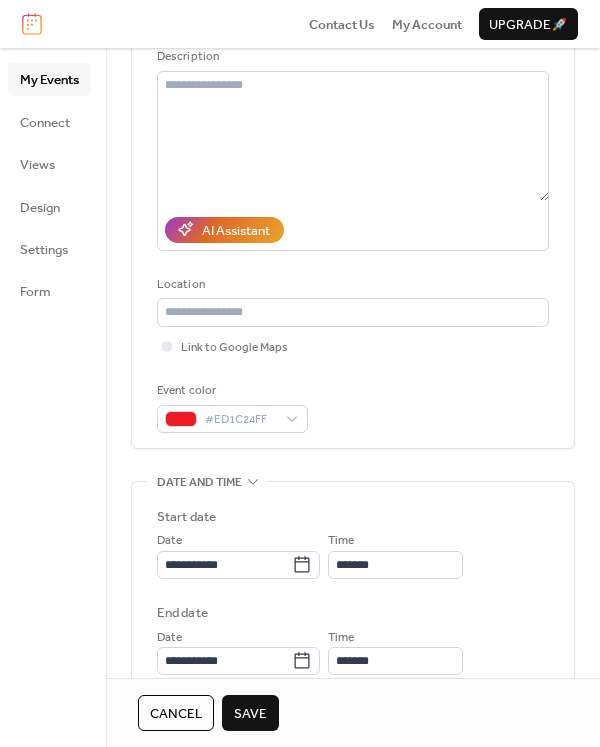 click on "Save" at bounding box center (250, 714) 